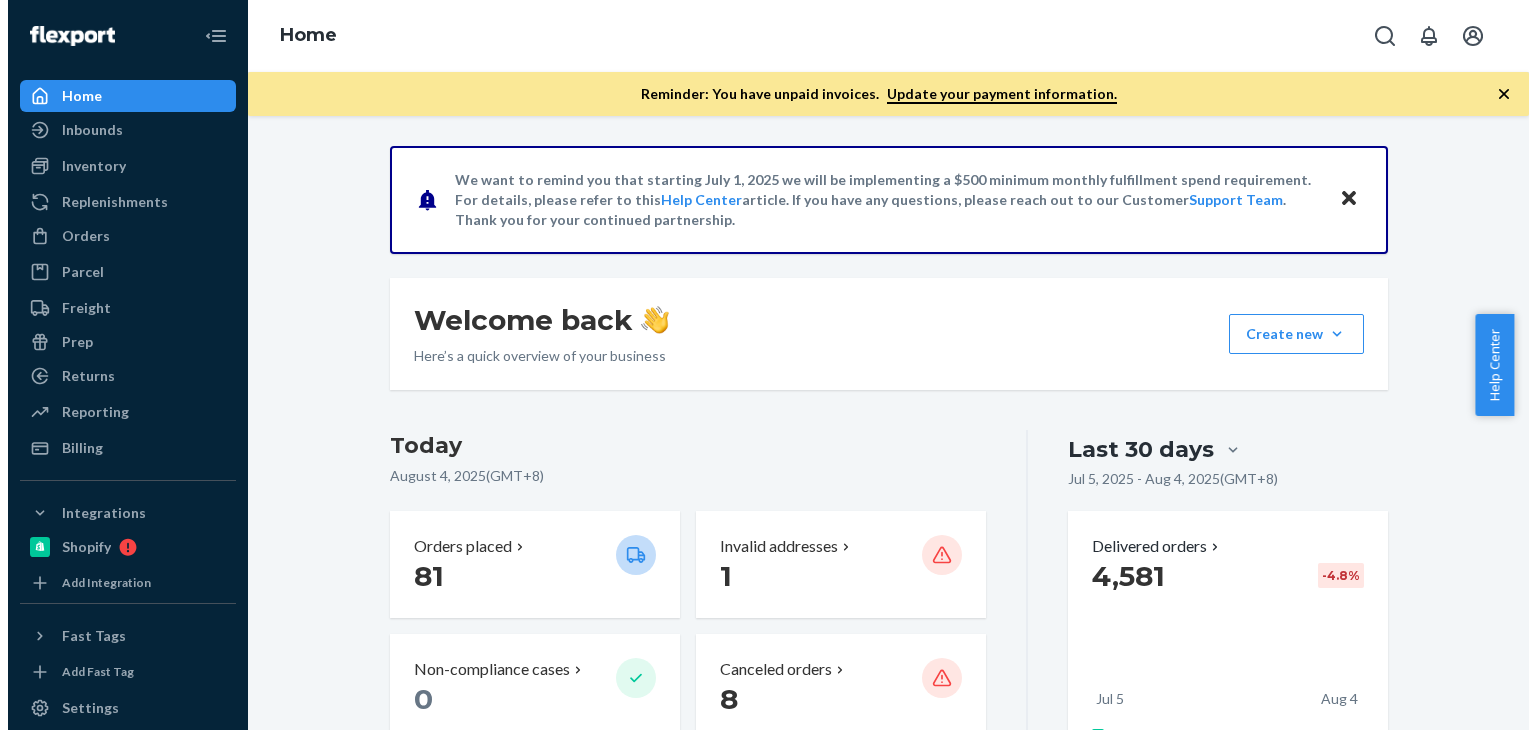 scroll, scrollTop: 0, scrollLeft: 0, axis: both 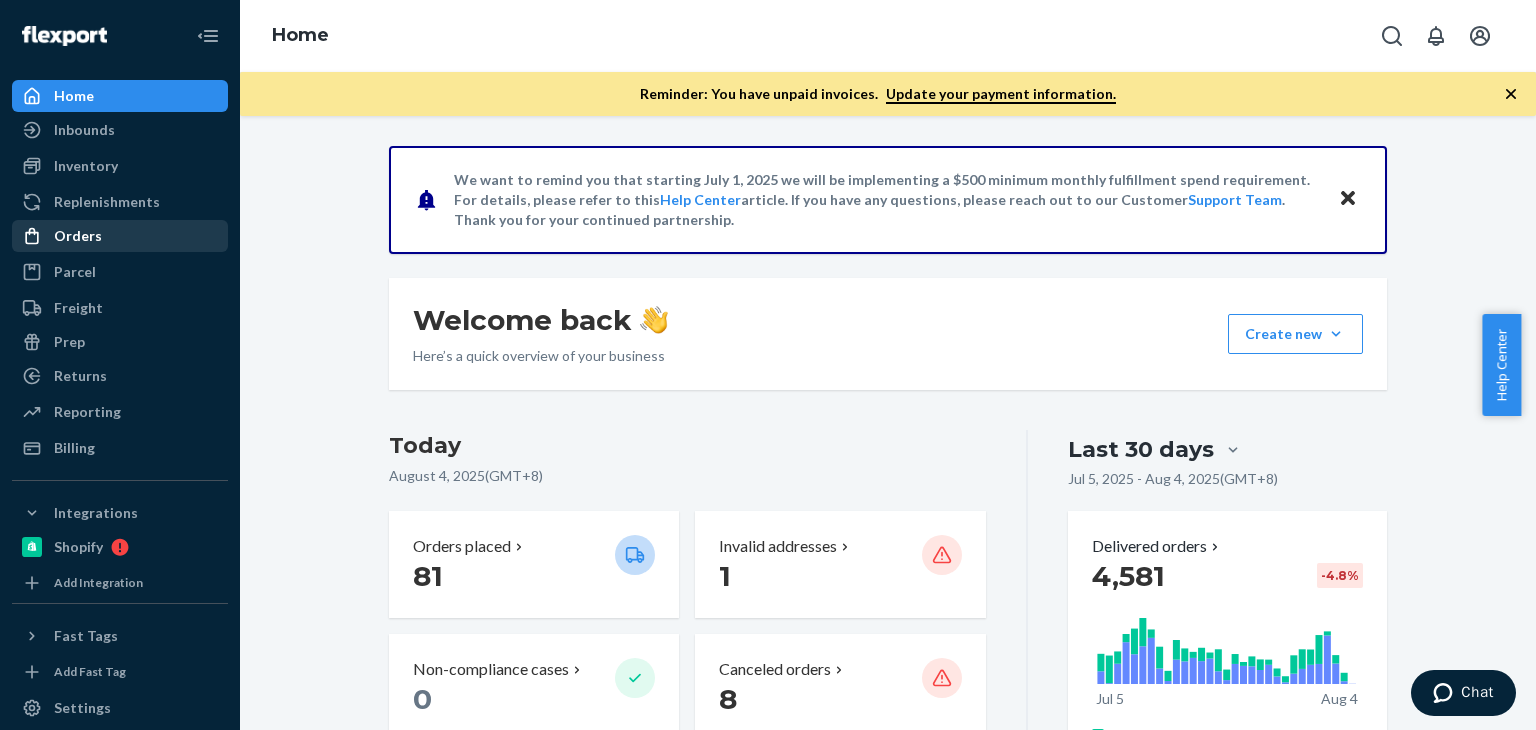 click on "Orders" at bounding box center [120, 236] 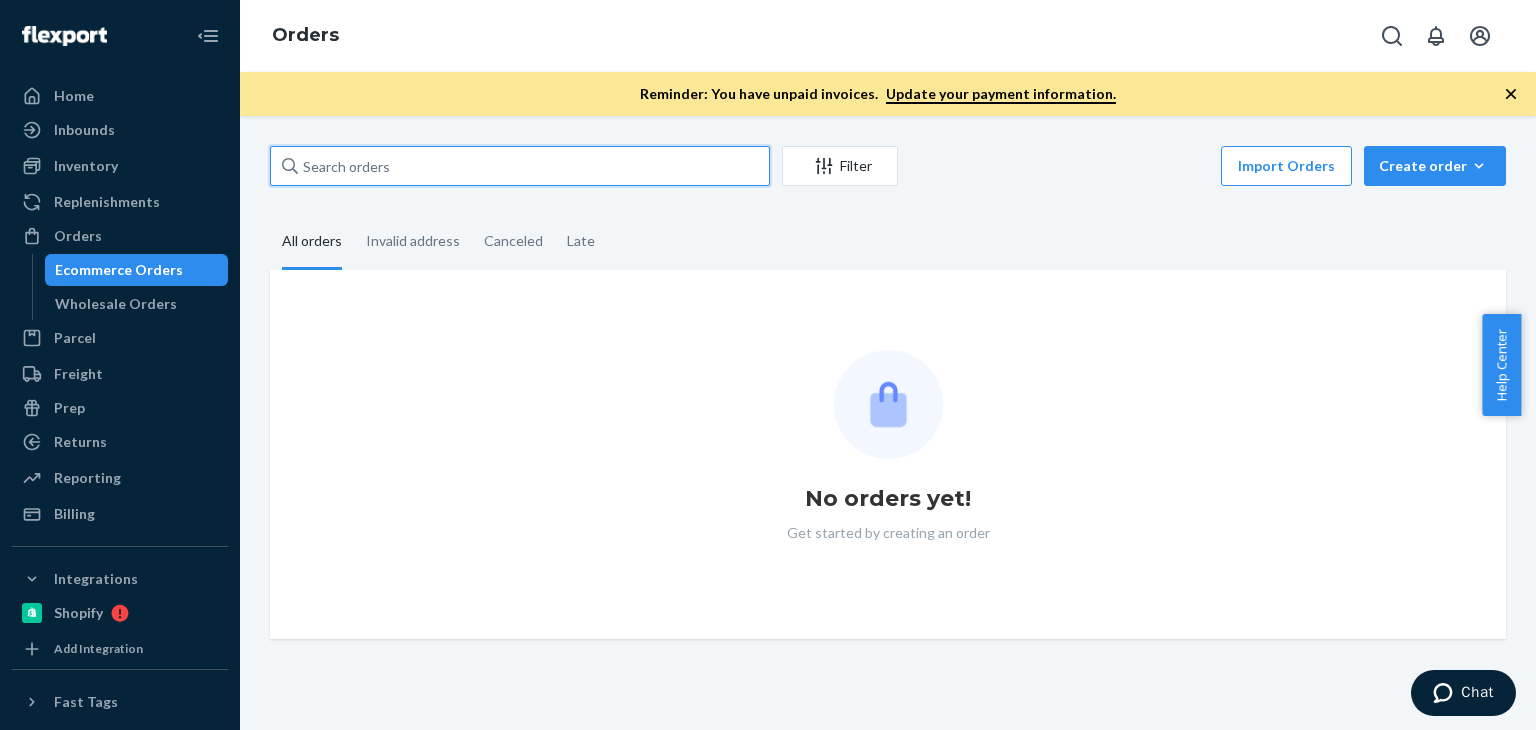 click at bounding box center (520, 166) 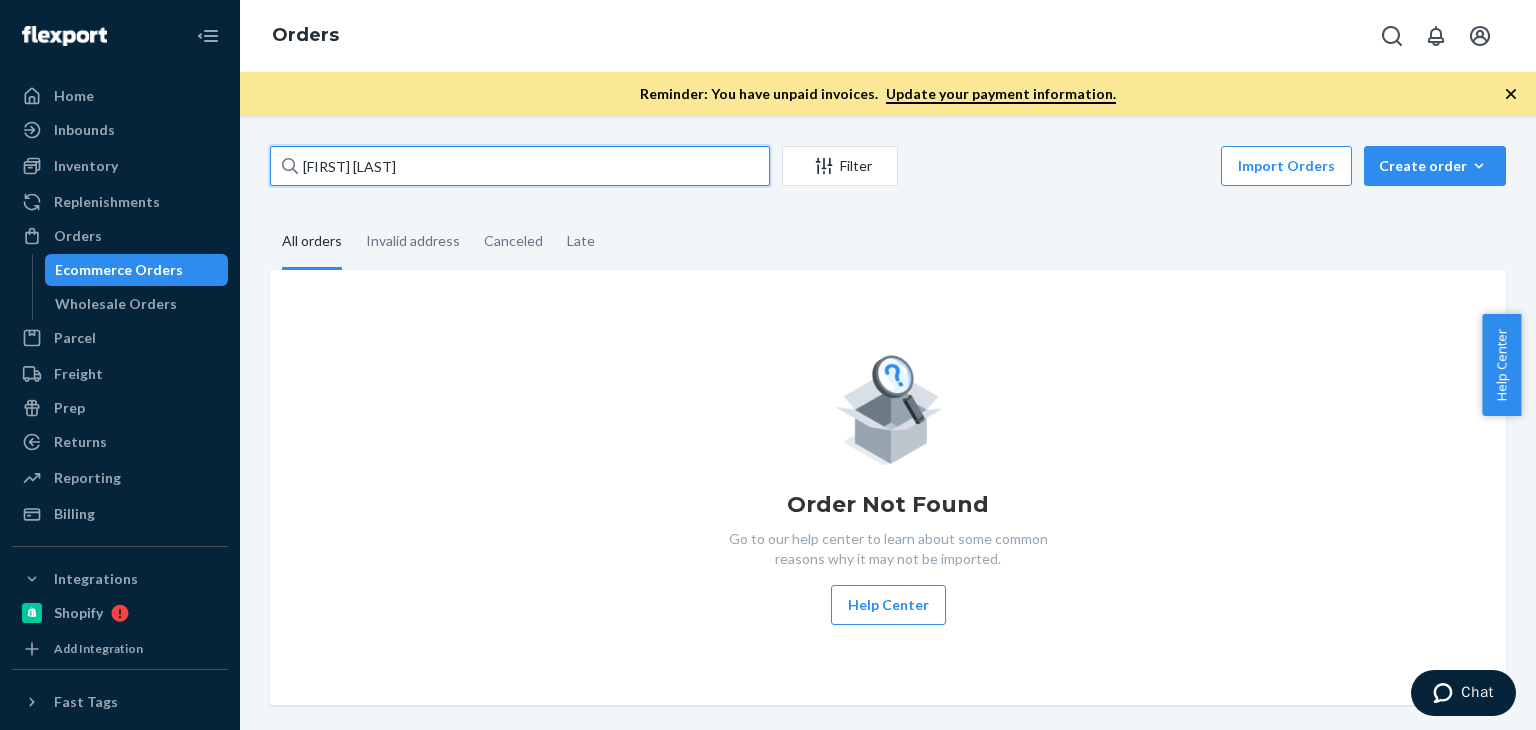 type on "[FIRST] [LAST]" 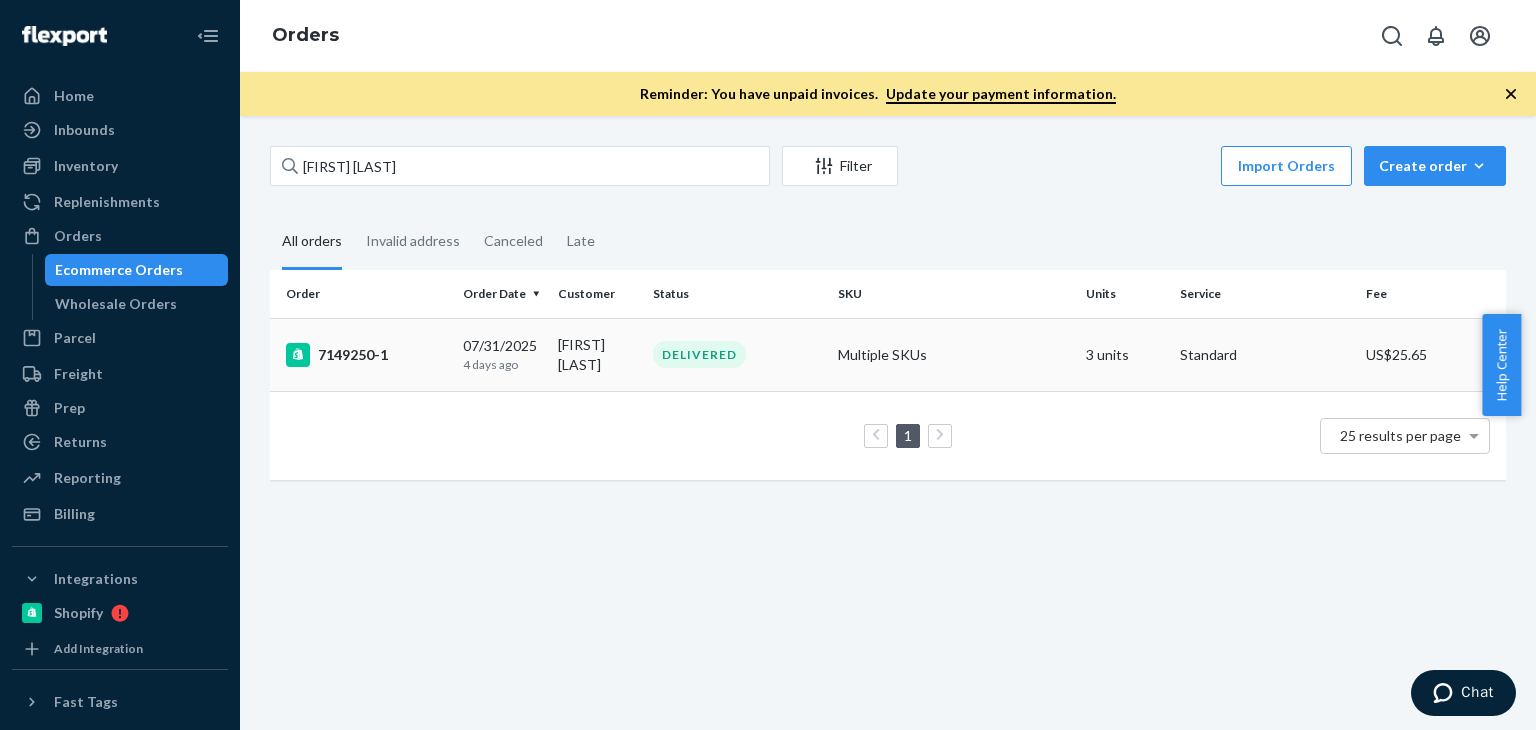 click on "DELIVERED" at bounding box center [737, 354] 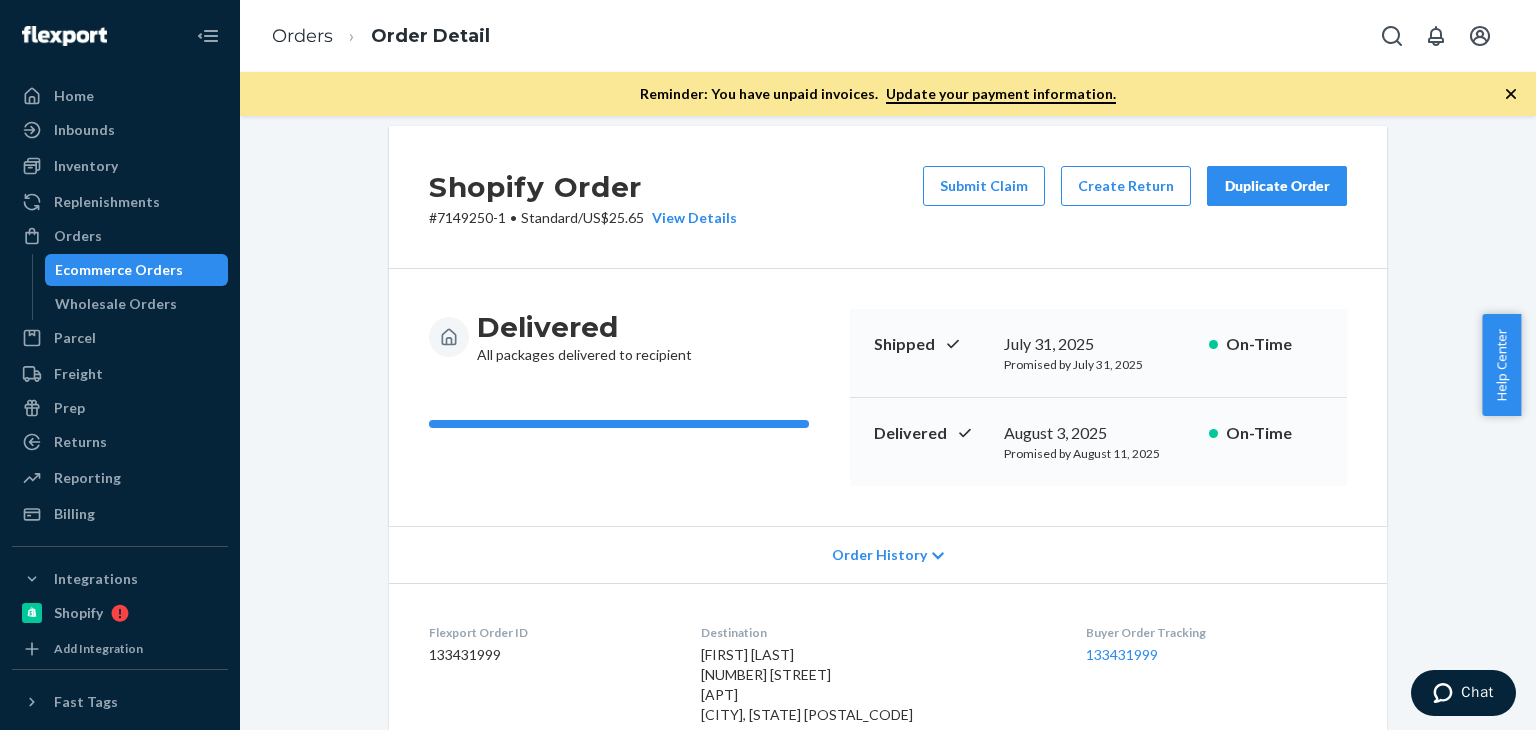 scroll, scrollTop: 0, scrollLeft: 0, axis: both 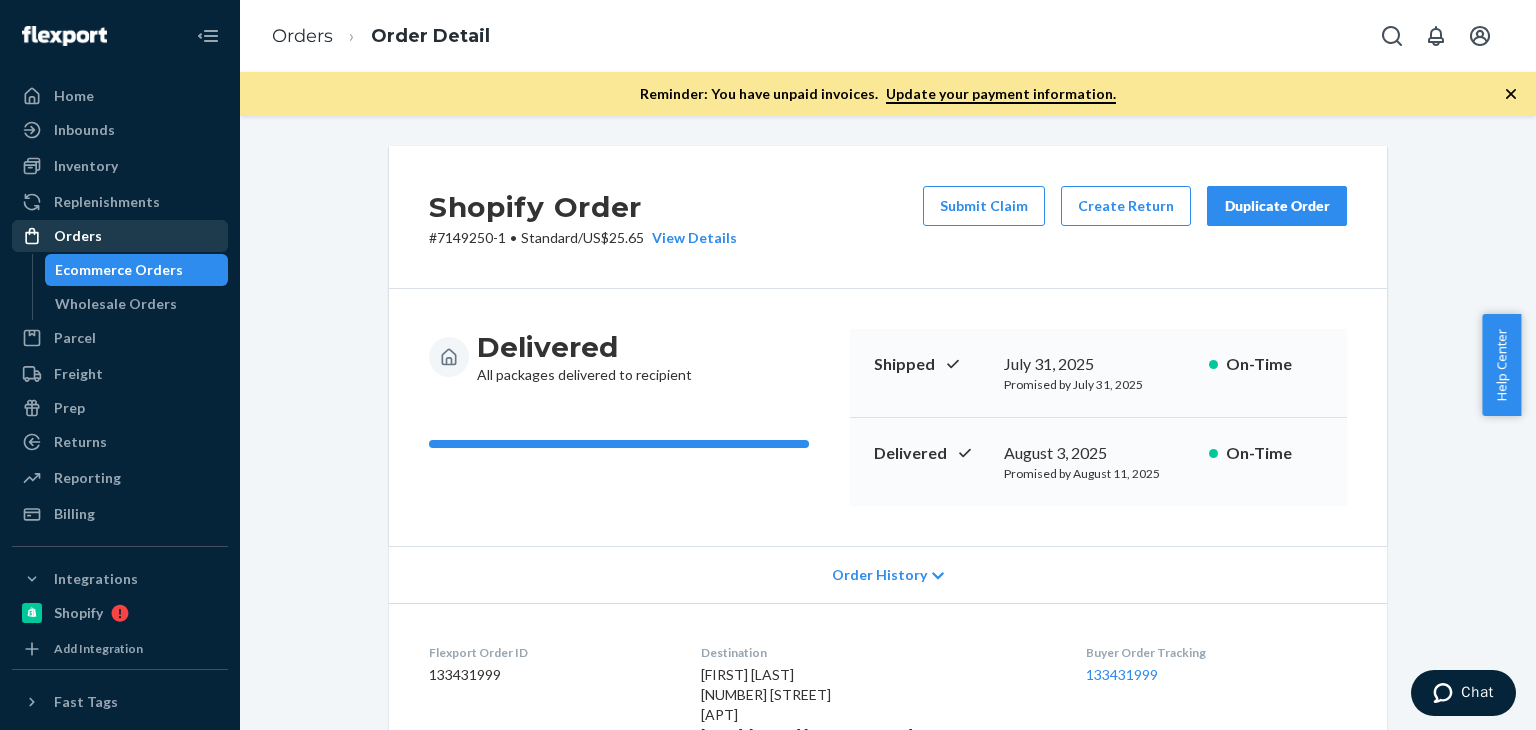 click on "Orders" at bounding box center (120, 236) 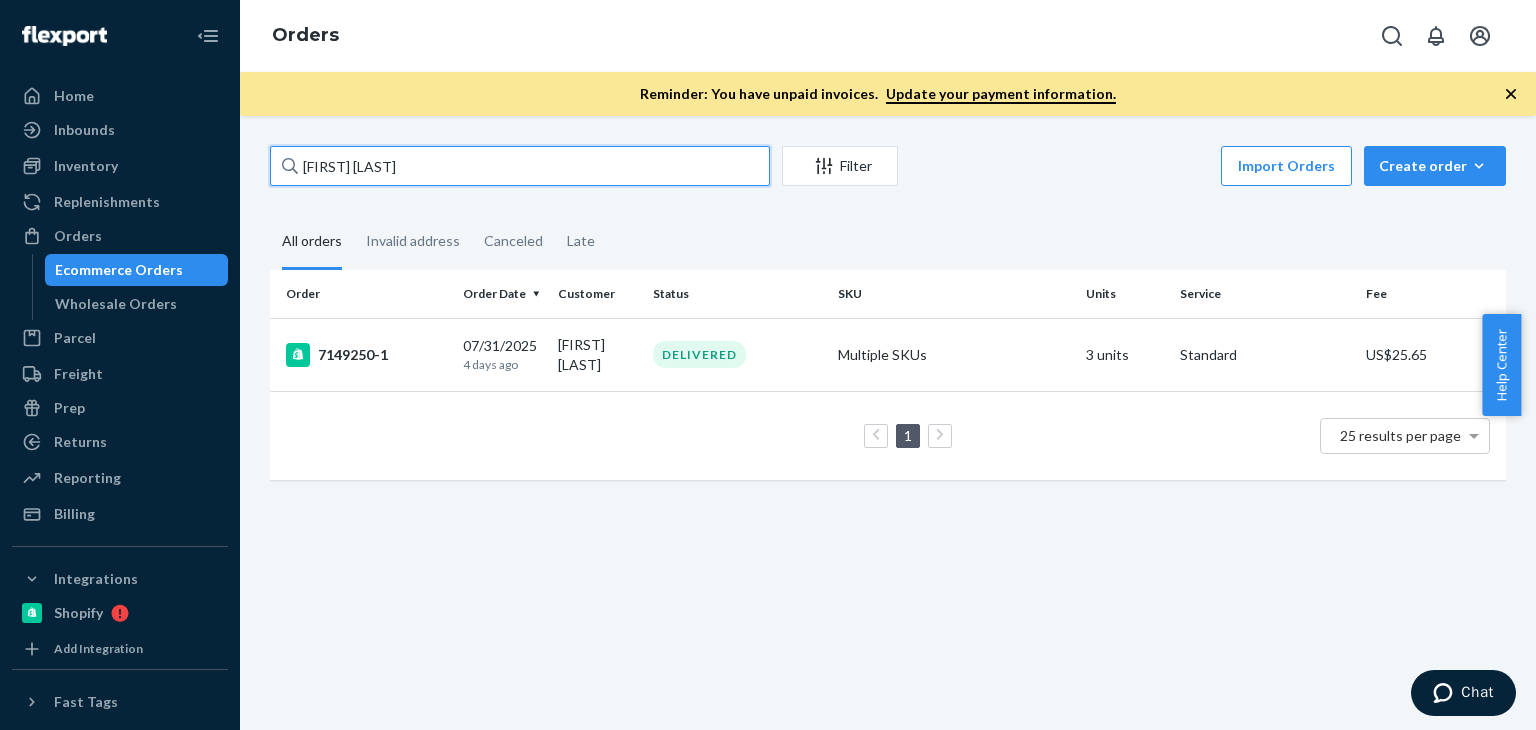 click on "[FIRST] [LAST]" at bounding box center [520, 166] 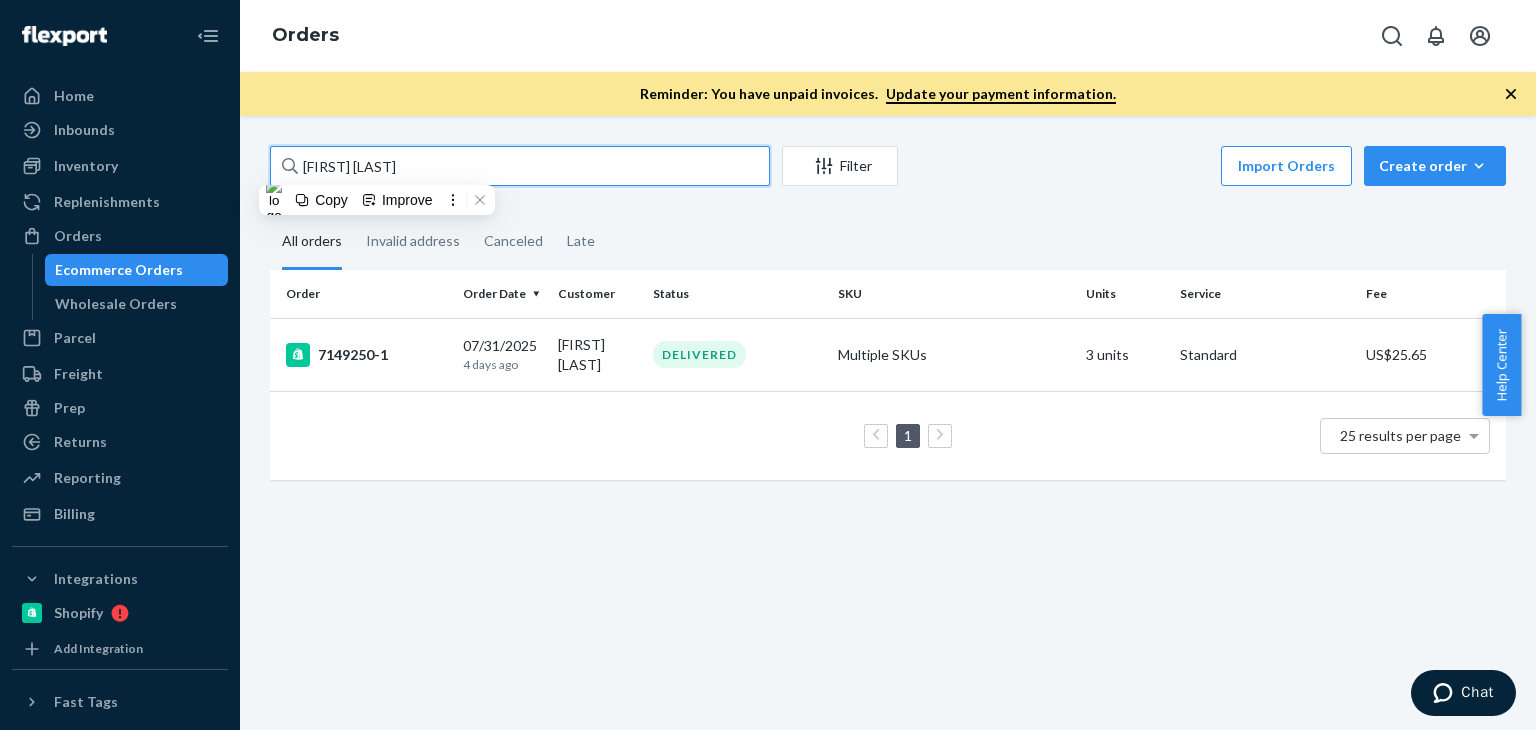 paste on "[FIRST] [LAST]" 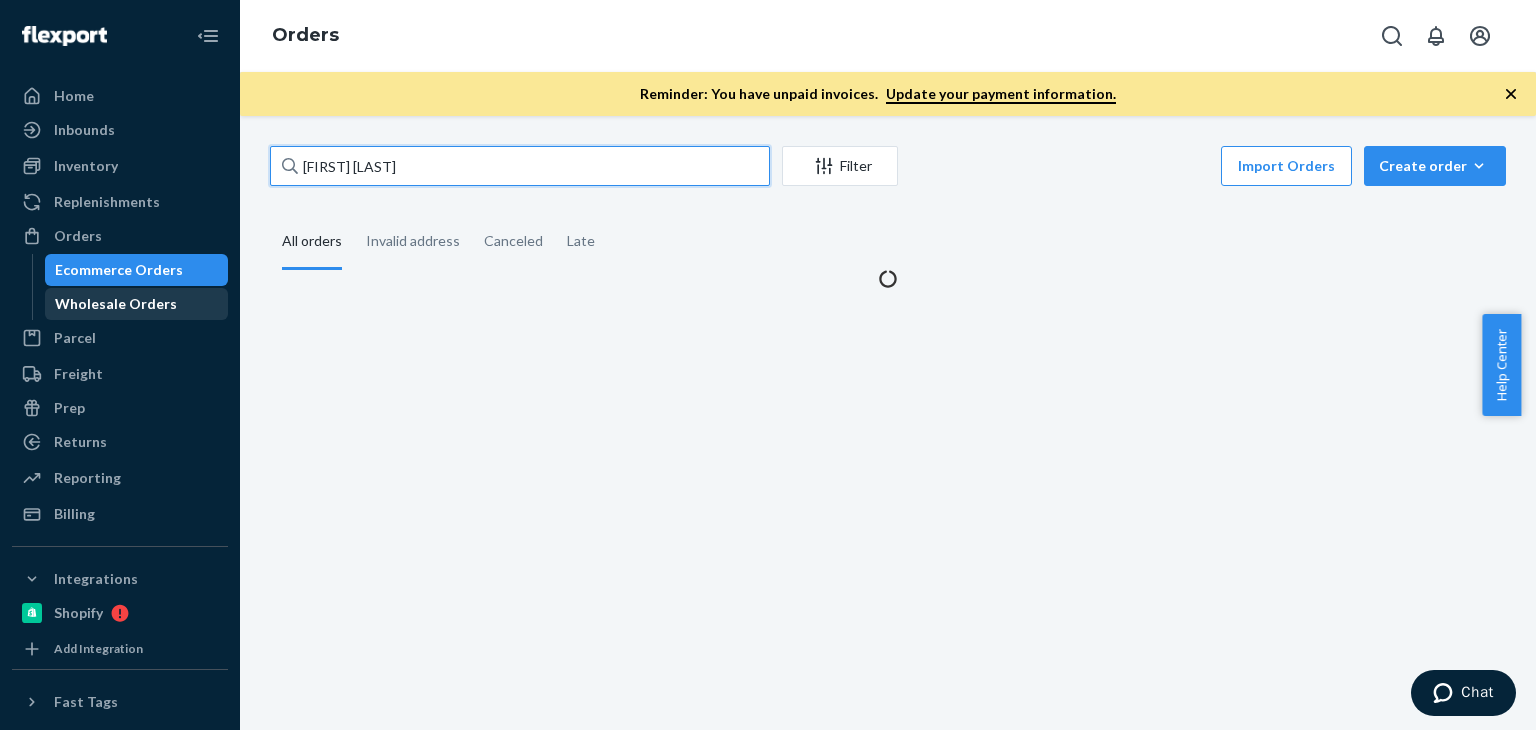 type on "[FIRST] [LAST]" 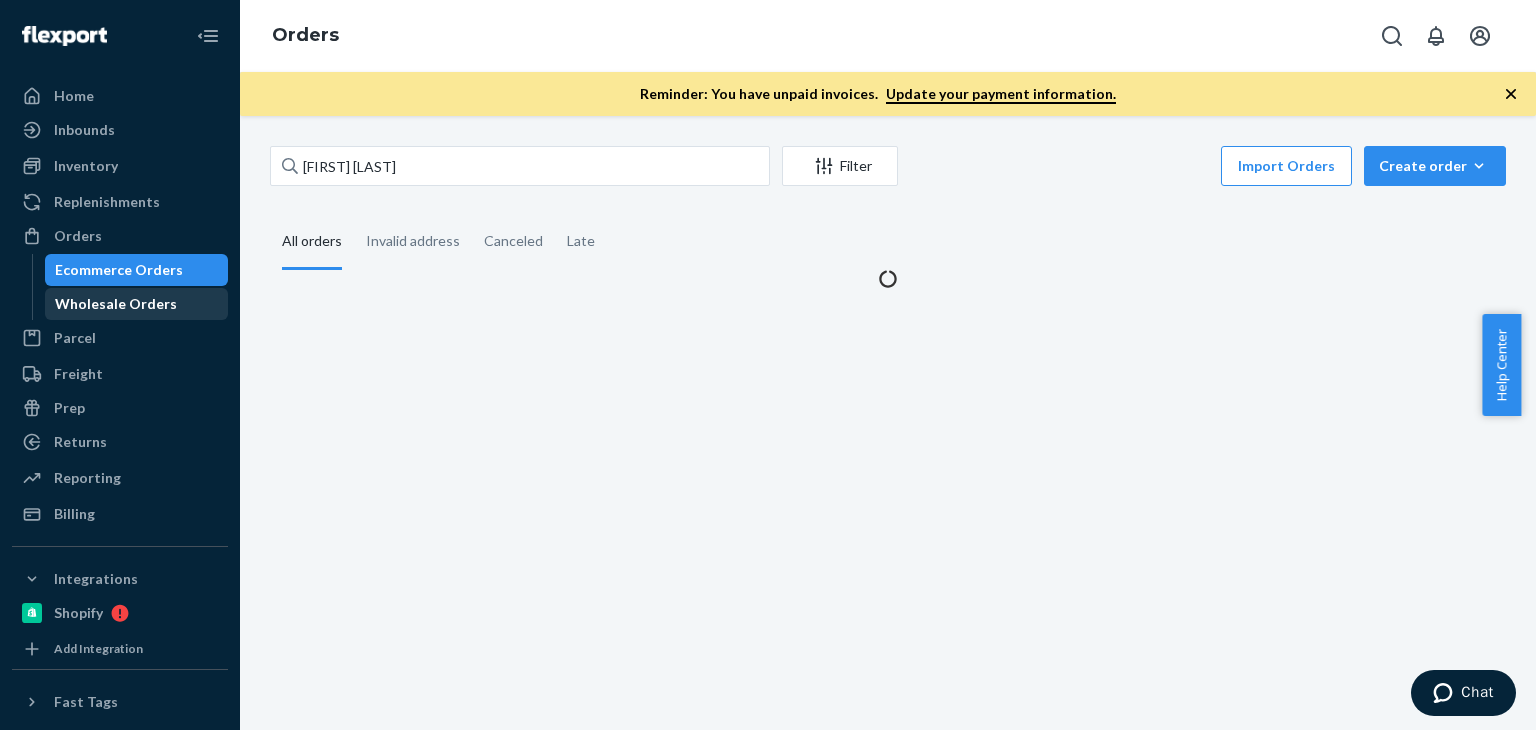 click on "Wholesale Orders" at bounding box center (116, 304) 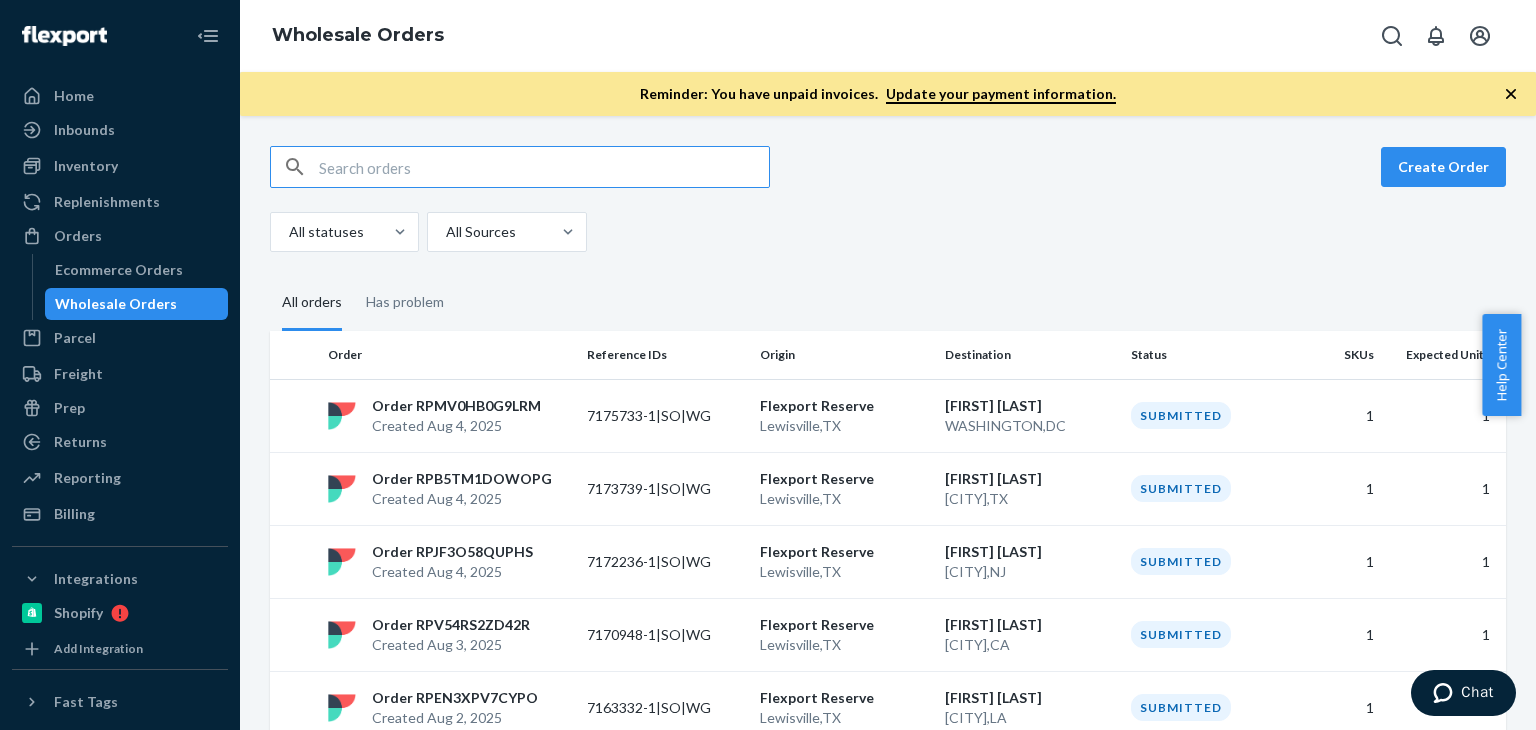 click at bounding box center [544, 167] 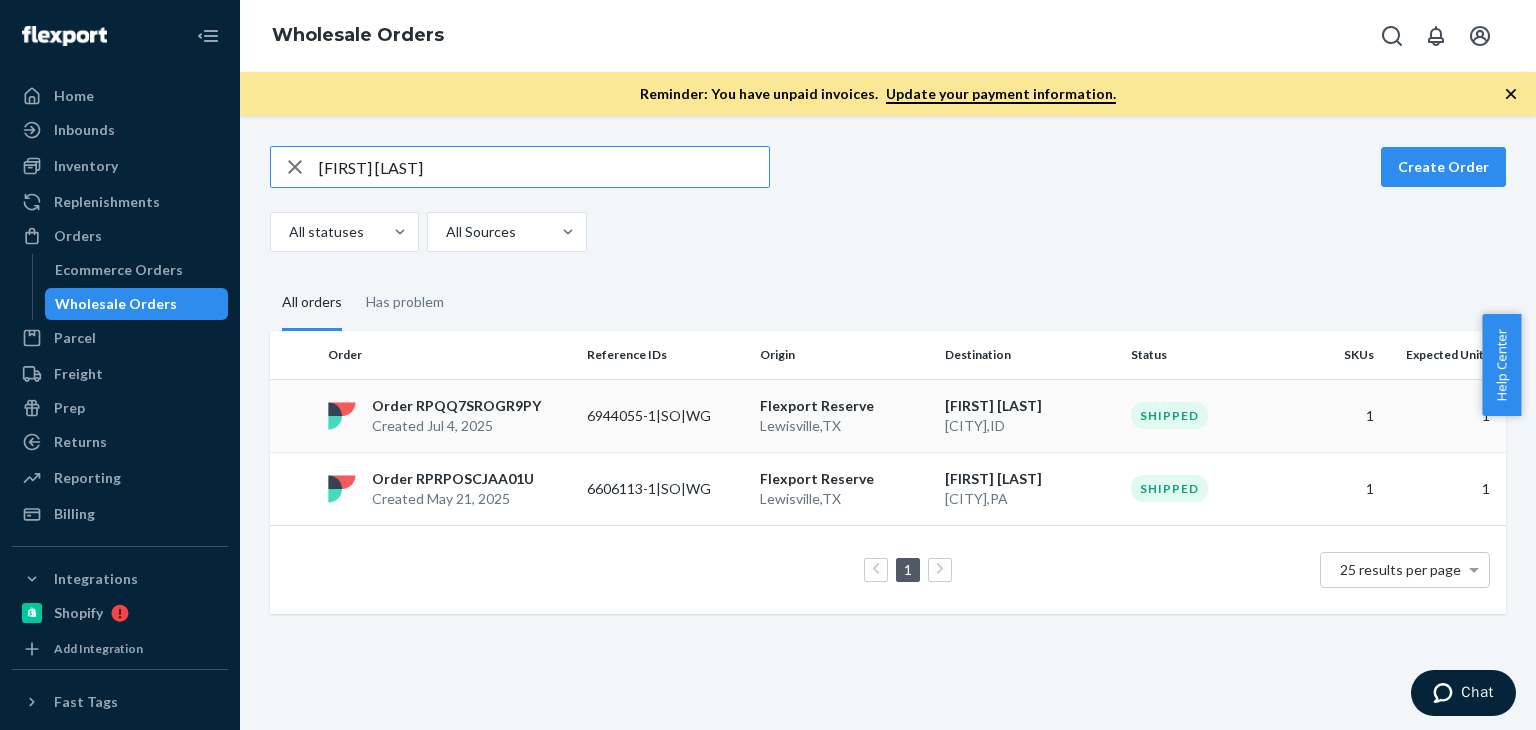 type on "[FIRST] [LAST]" 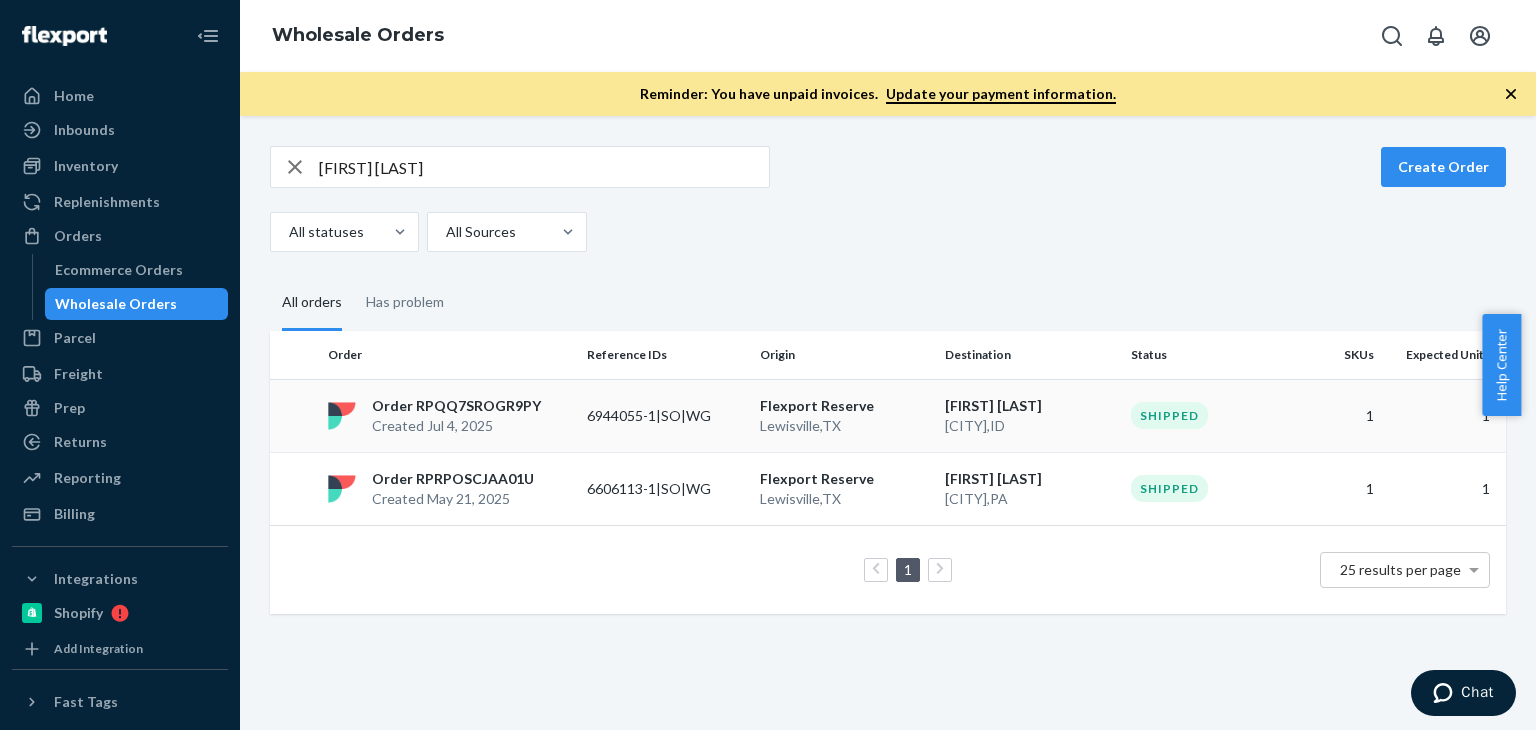 click on "Flexport Reserve" at bounding box center (844, 406) 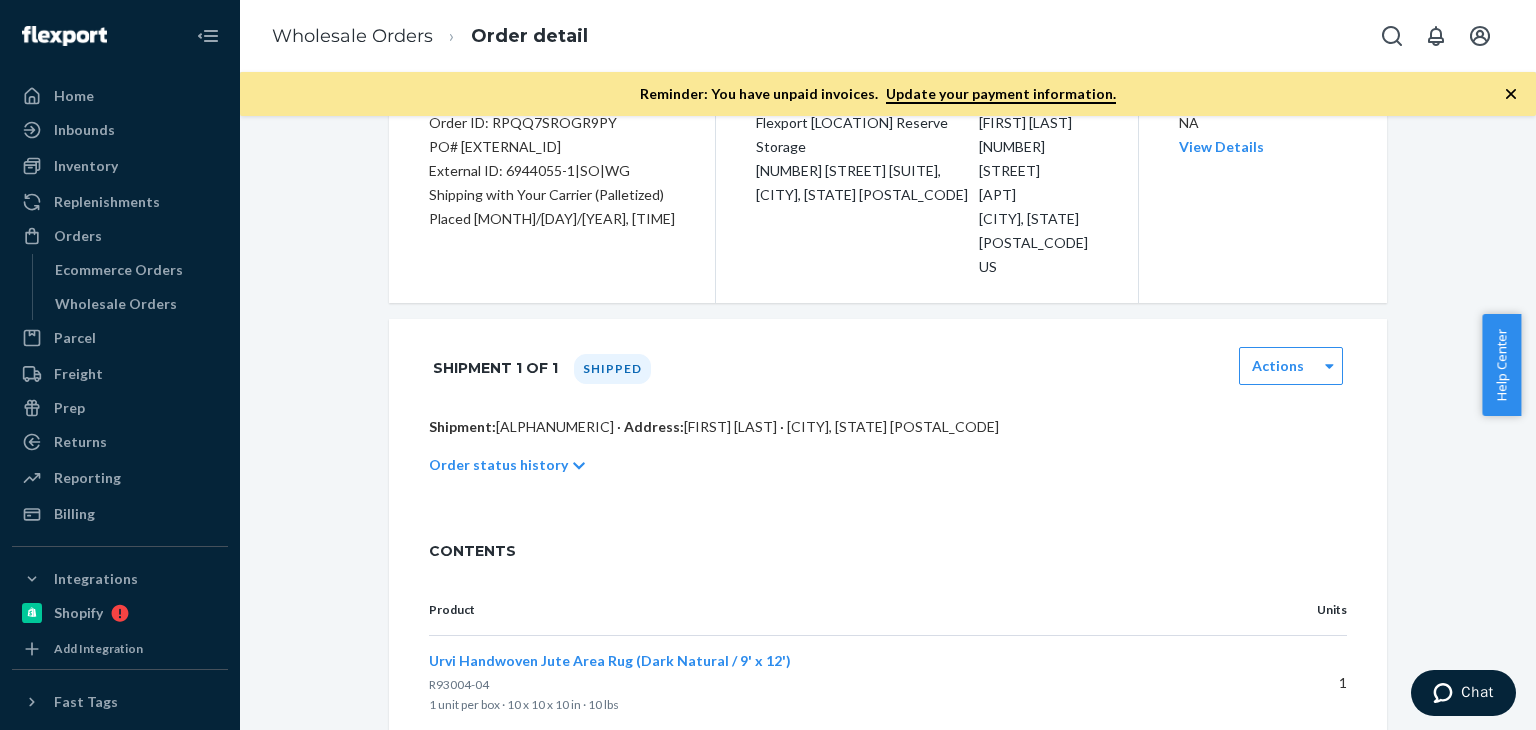 scroll, scrollTop: 256, scrollLeft: 0, axis: vertical 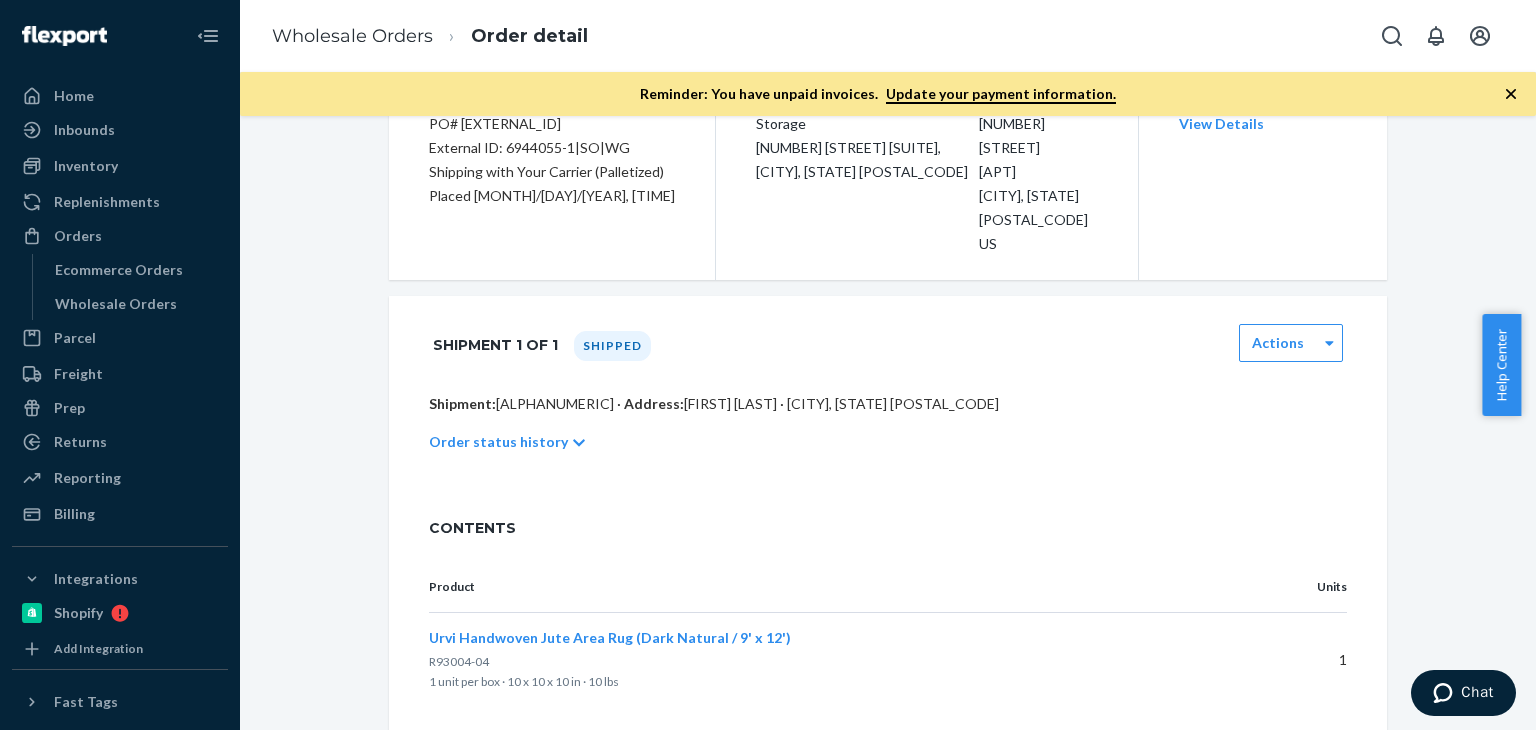 click 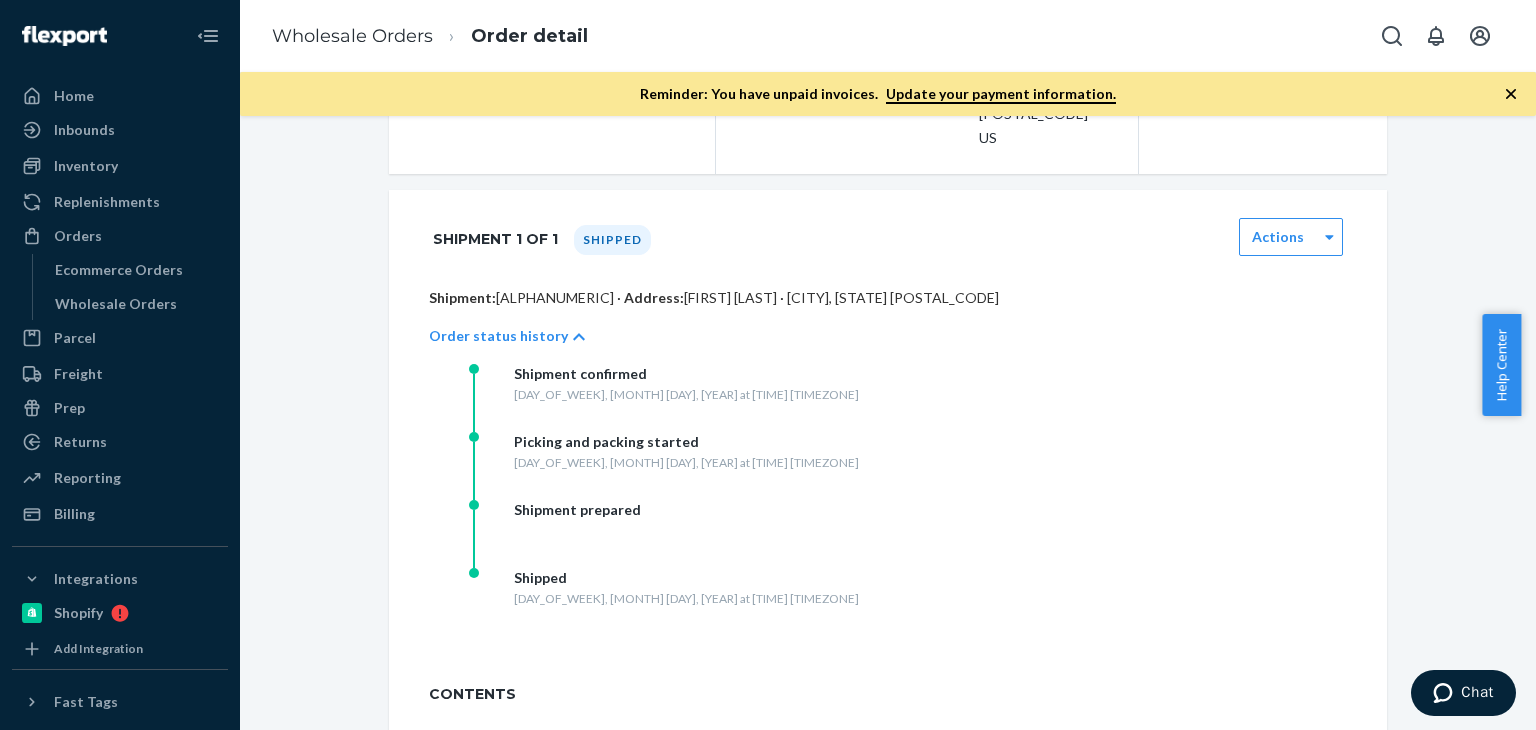 scroll, scrollTop: 328, scrollLeft: 0, axis: vertical 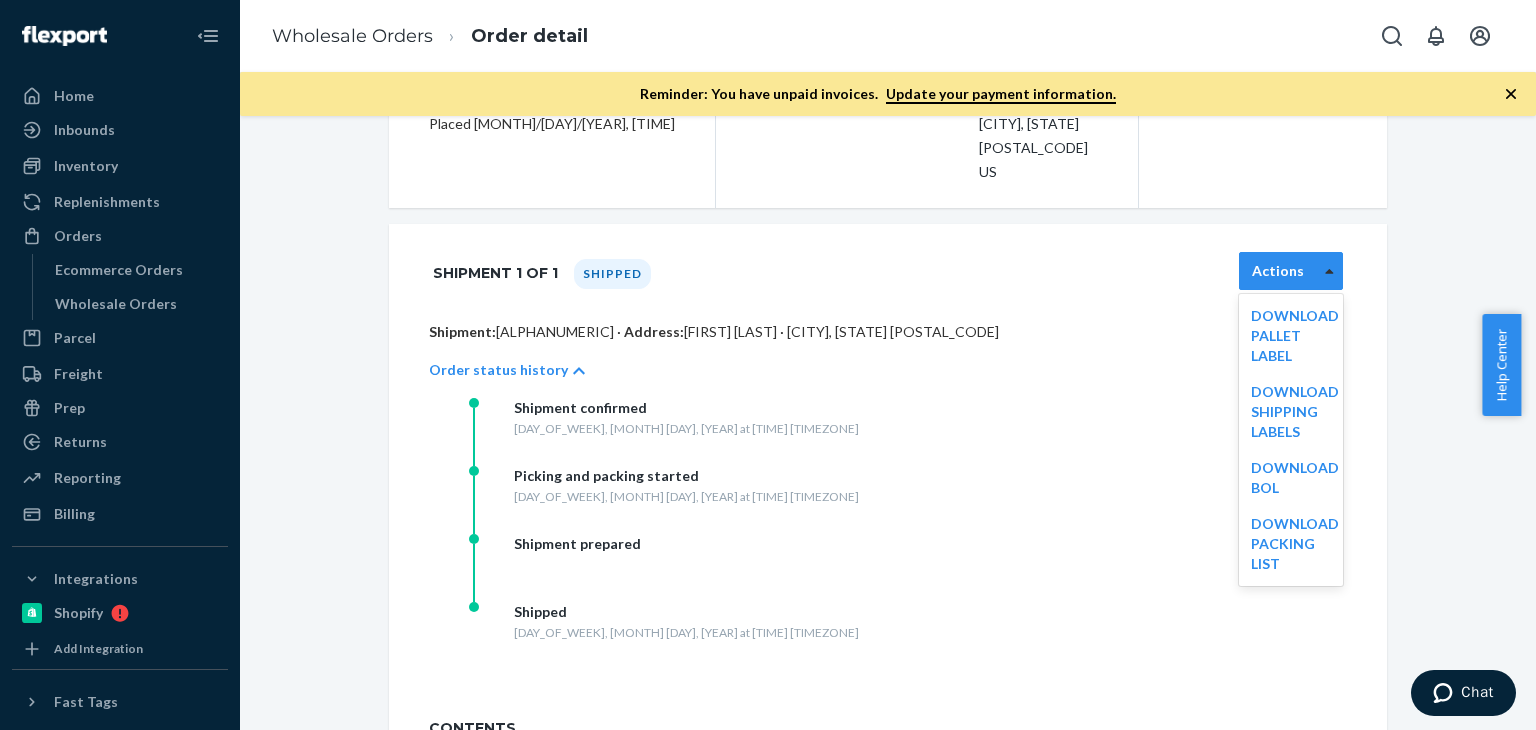 click at bounding box center [1329, 271] 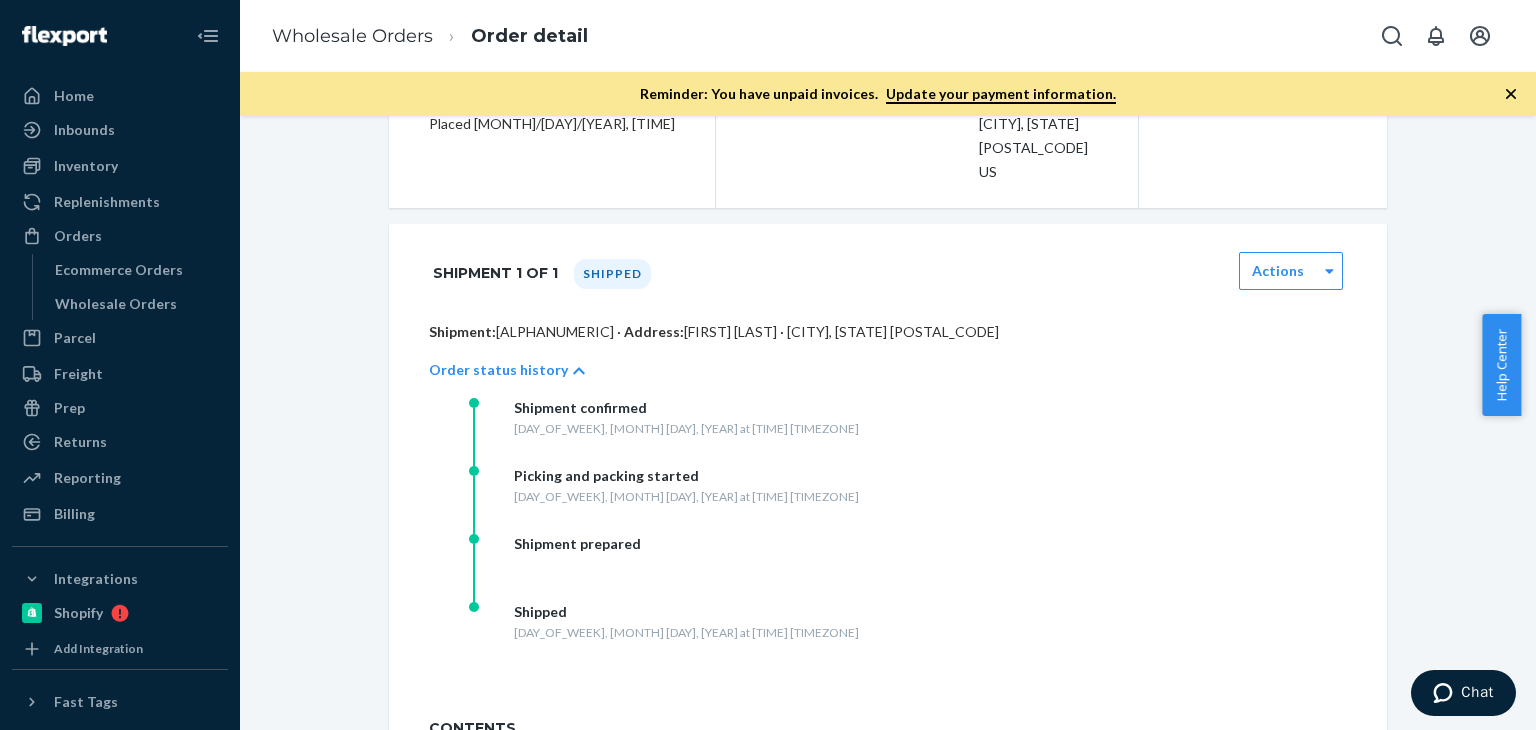 click on "Shipment confirmed [DAY_OF_WEEK], [MONTH] [DAY], [YEAR] at [TIME] [TIMEZONE] Picking and packing started [DAY_OF_WEEK], [MONTH] [DAY], [YEAR] at [TIME] [TIMEZONE] Shipment prepared Shipped [DAY_OF_WEEK], [MONTH] [DAY], [YEAR] at [TIME] [TIMEZONE]" at bounding box center (908, 534) 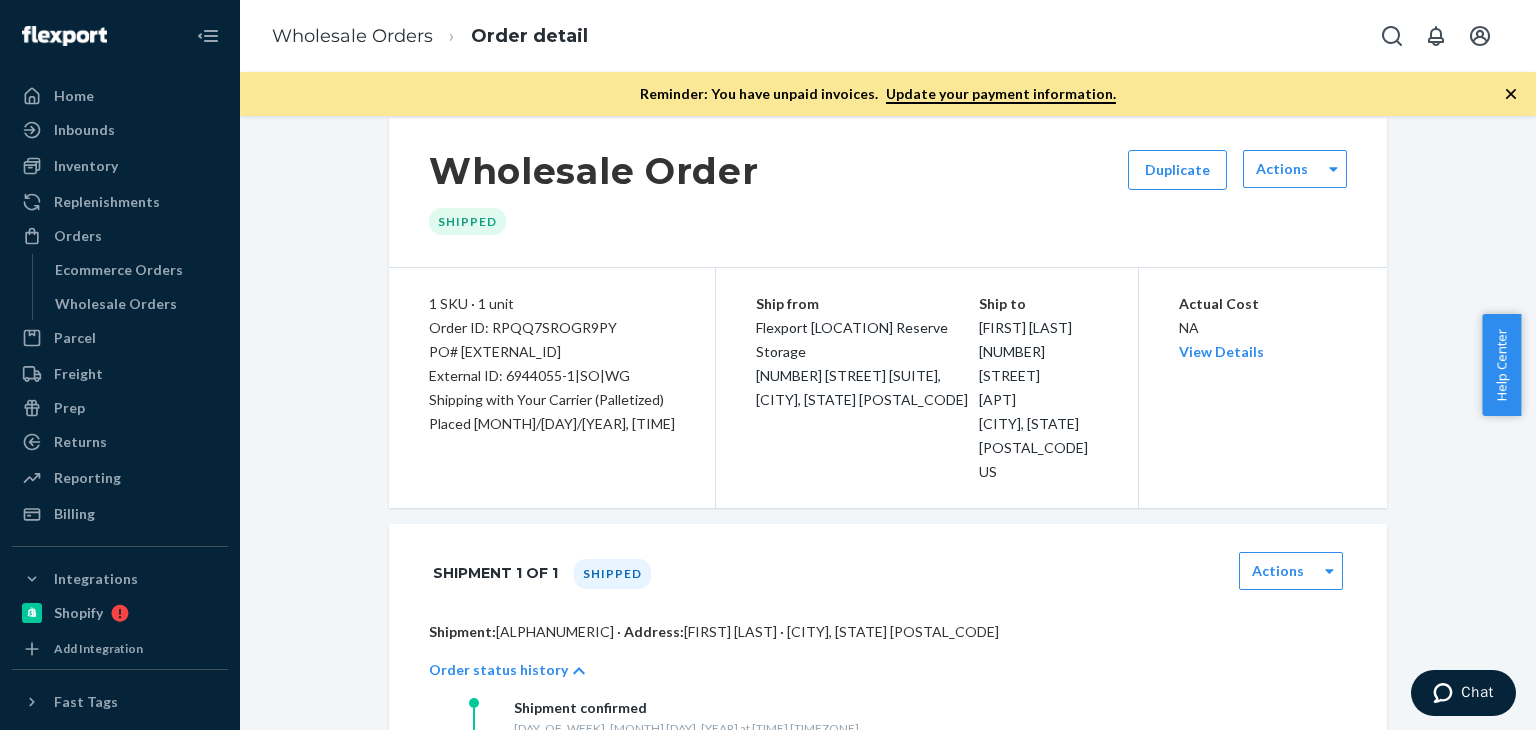 scroll, scrollTop: 0, scrollLeft: 0, axis: both 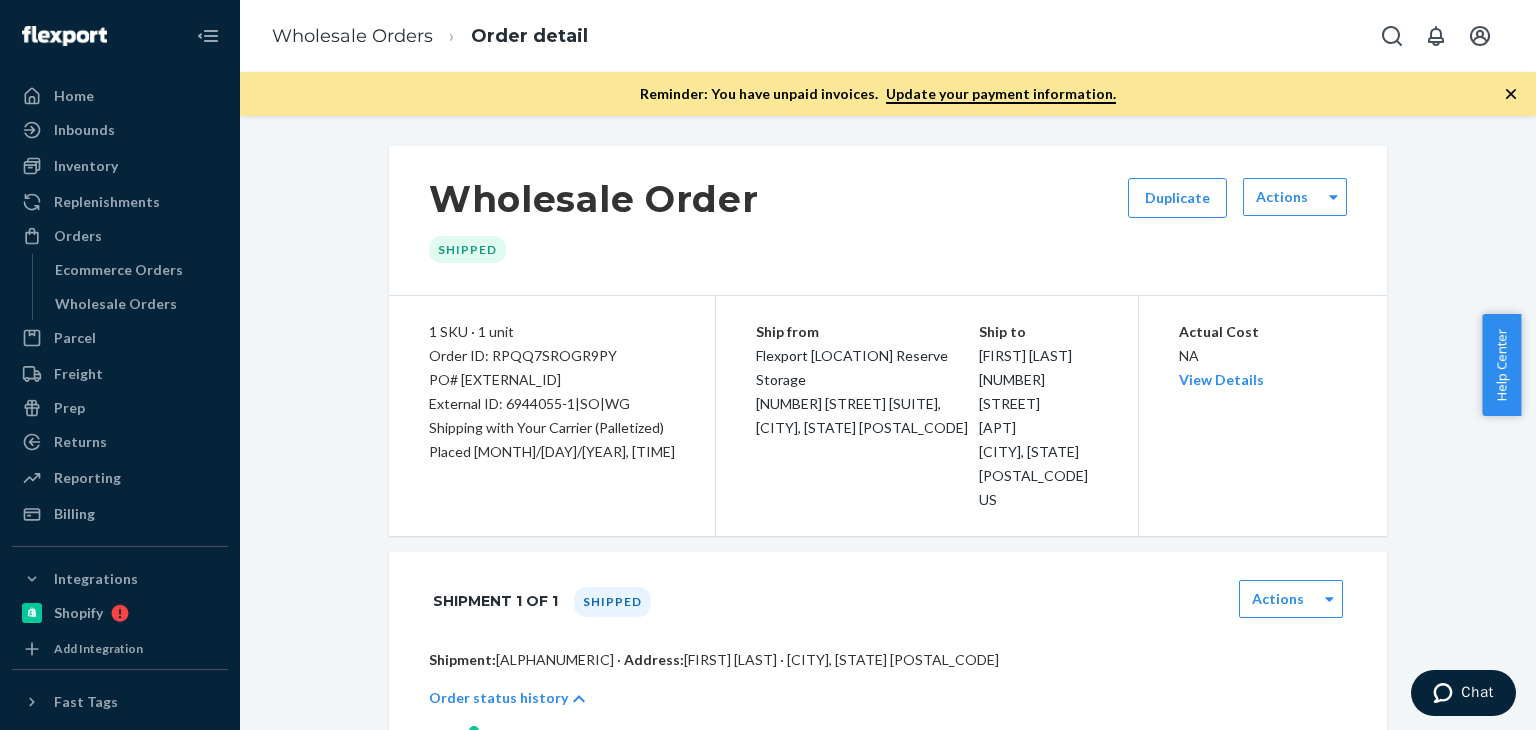 click on "Shipment 1 of 1 Shipped Actions" at bounding box center [888, 601] 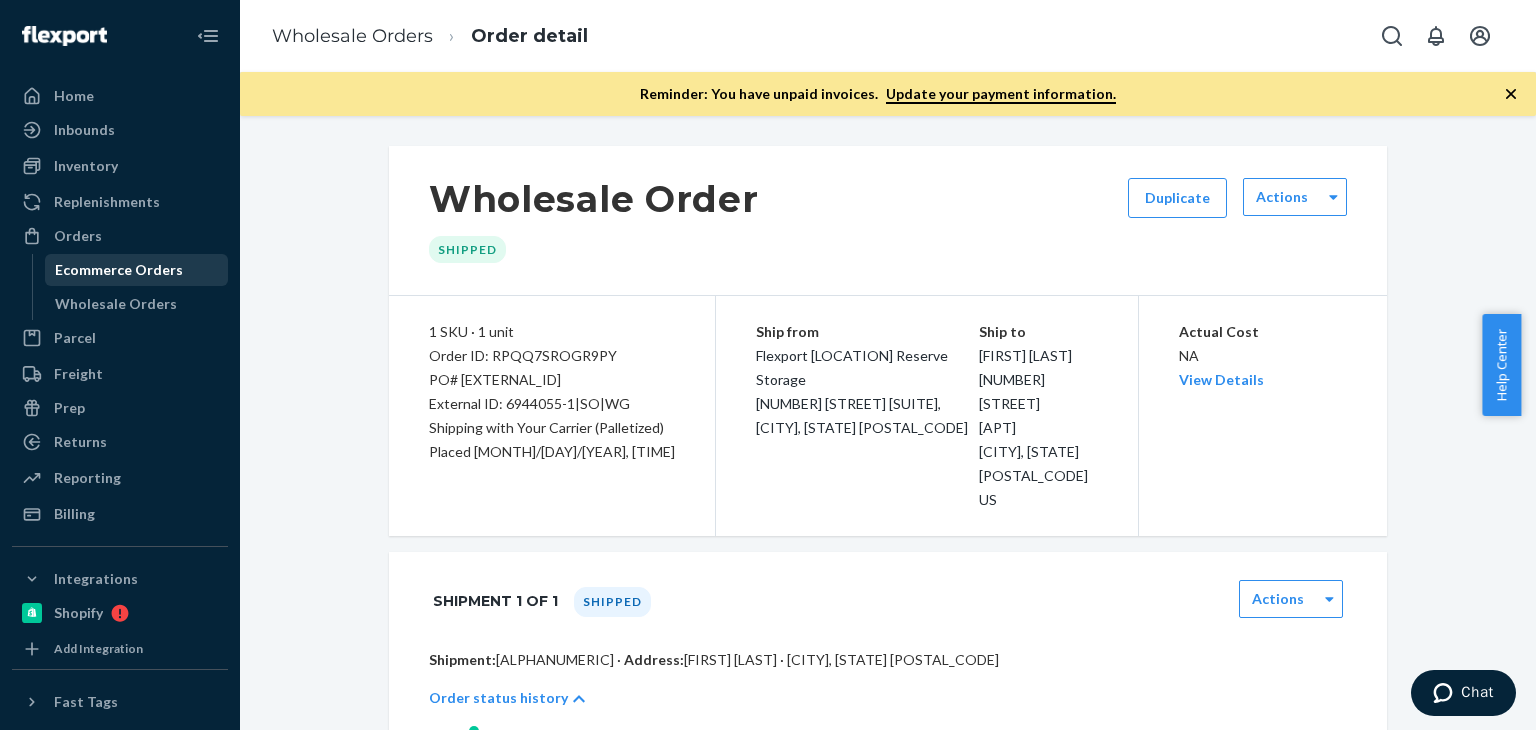 click on "Ecommerce Orders" at bounding box center [119, 270] 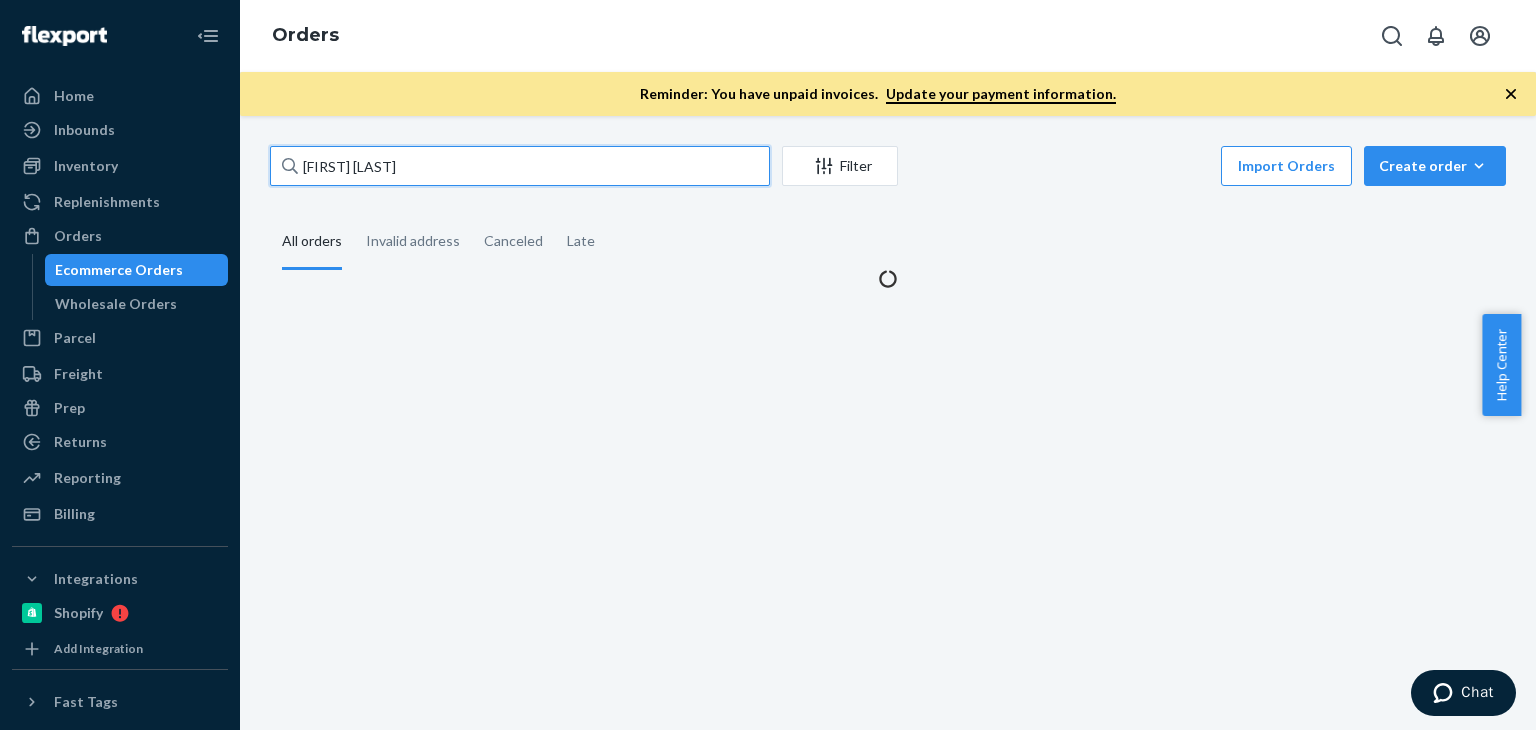 click on "[FIRST] [LAST]" at bounding box center (520, 166) 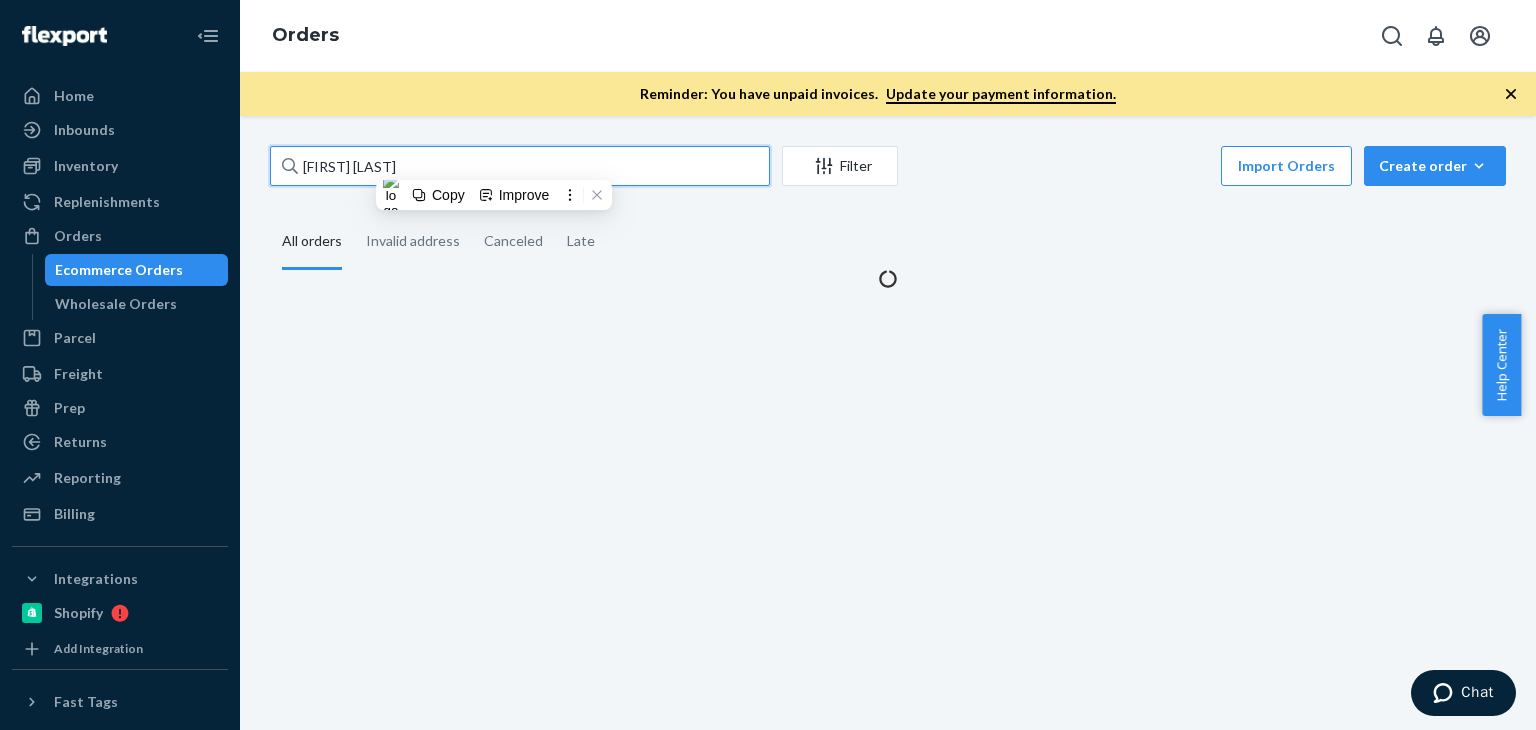 click on "[FIRST] [LAST]" at bounding box center (520, 166) 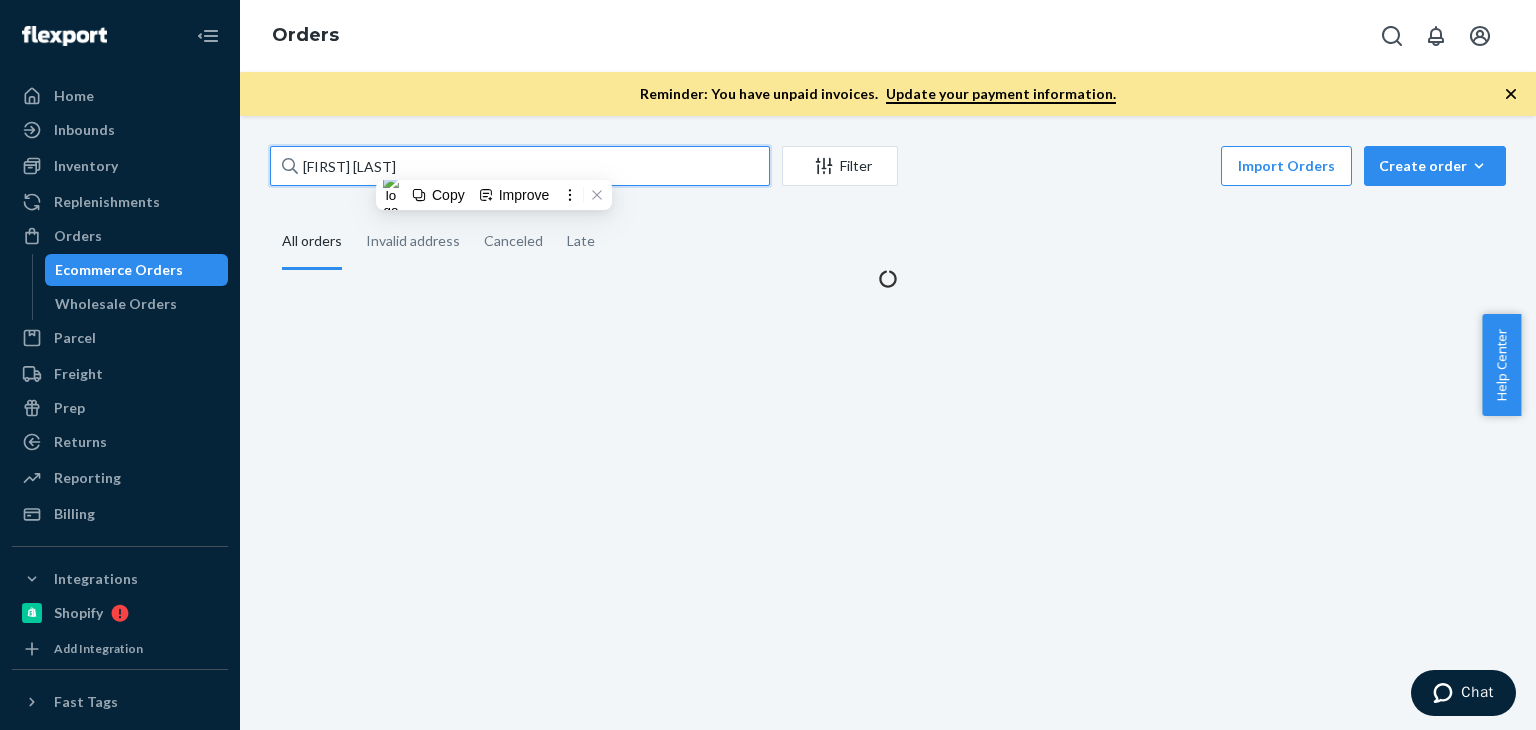 paste on "[FIRST] [LAST]" 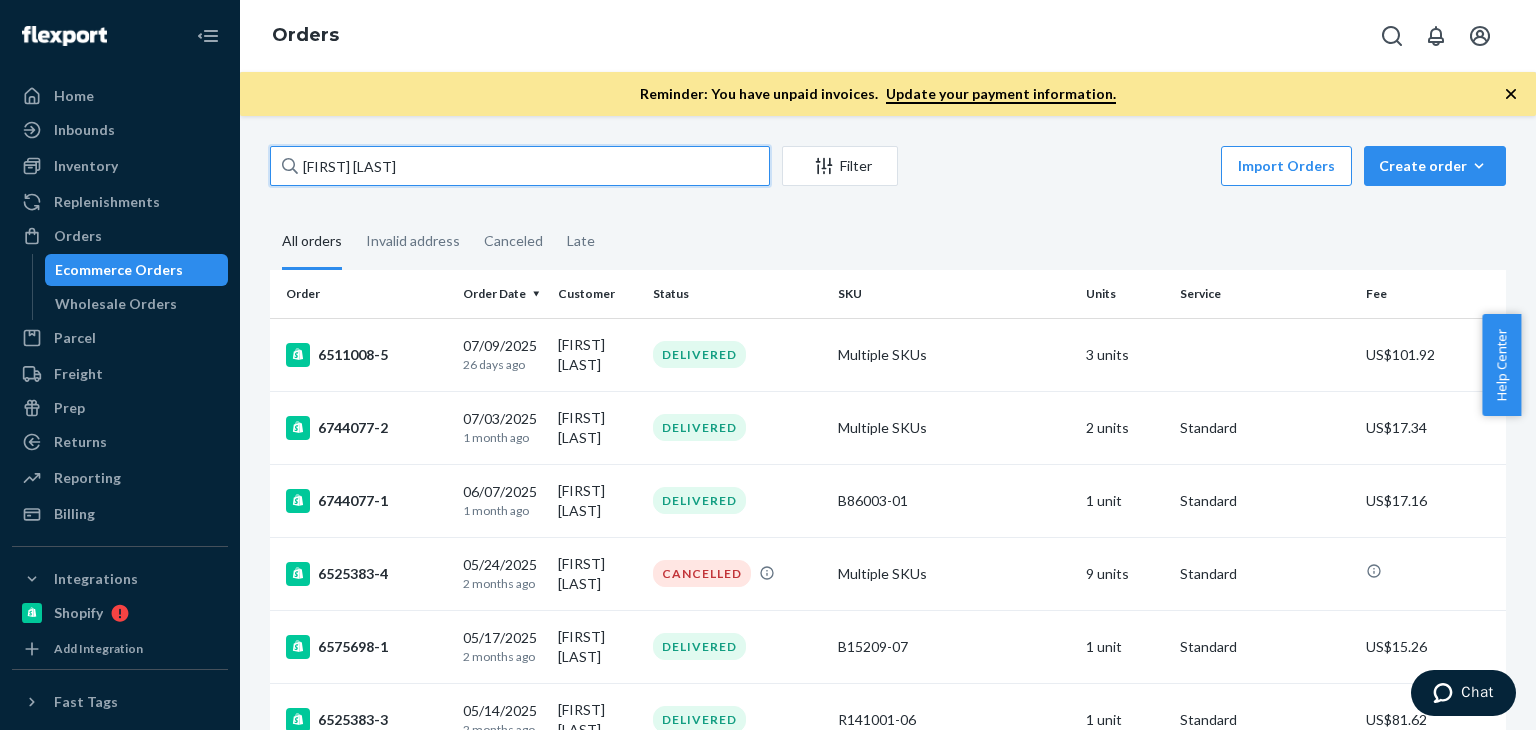 click on "[FIRST] [LAST]" at bounding box center (520, 166) 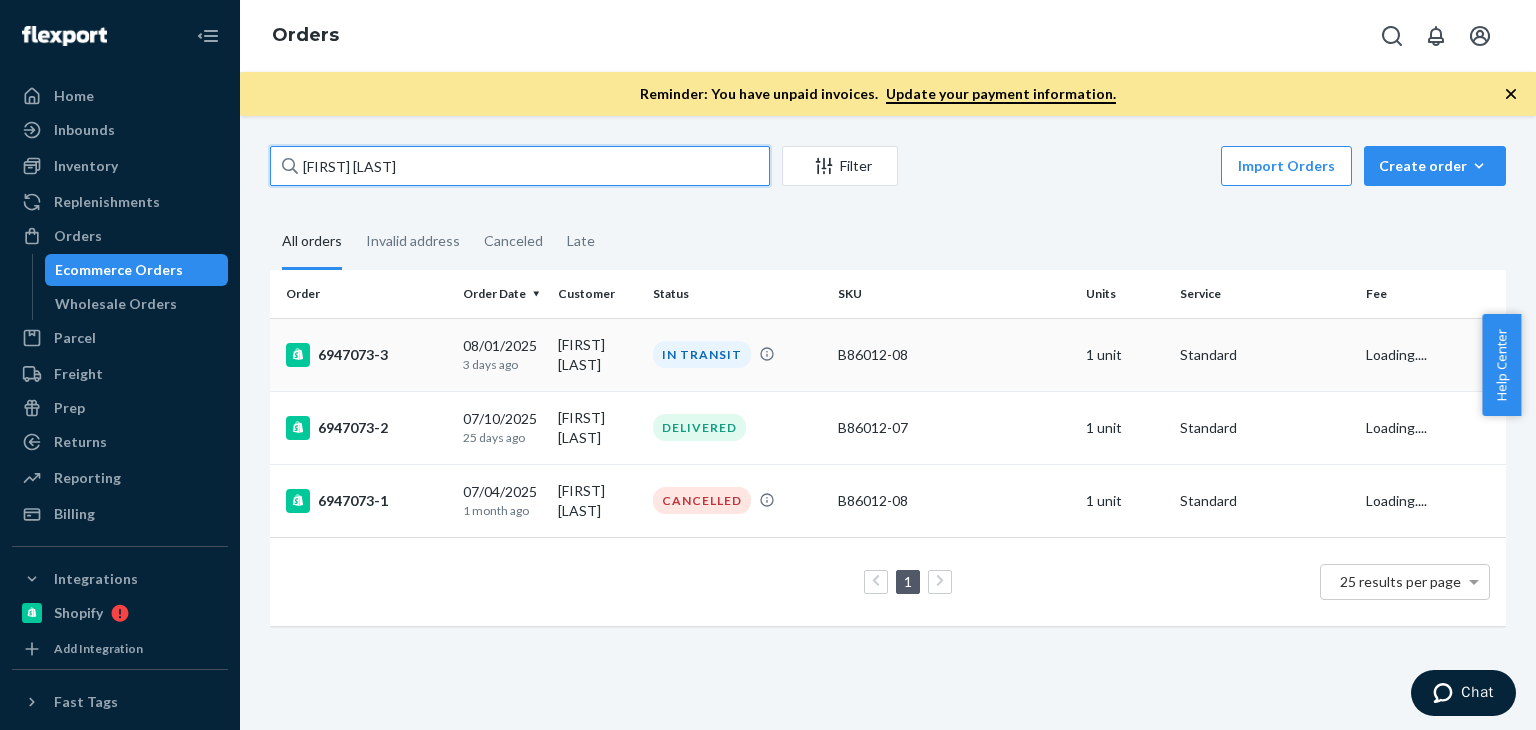 type on "[FIRST] [LAST]" 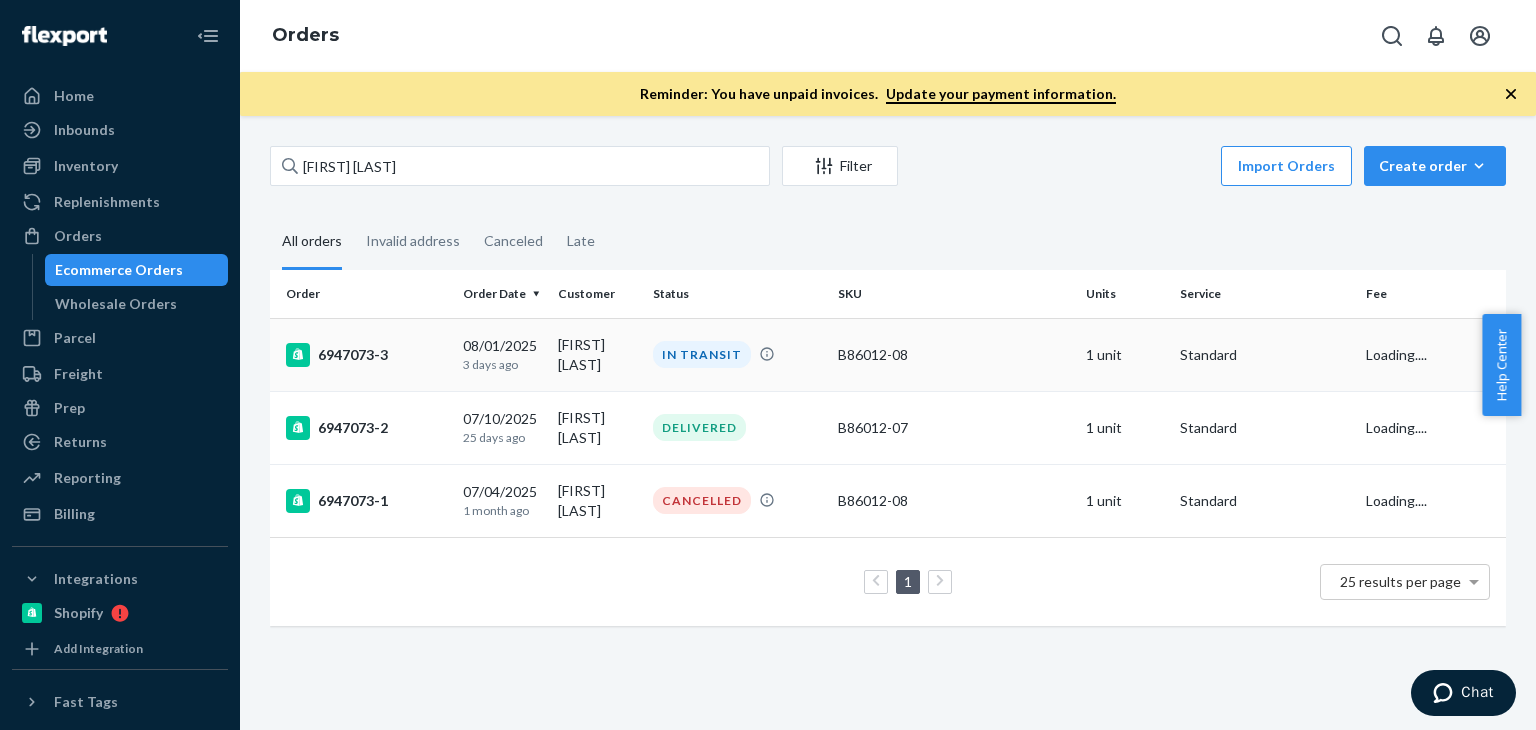 click on "B86012-08" at bounding box center (953, 355) 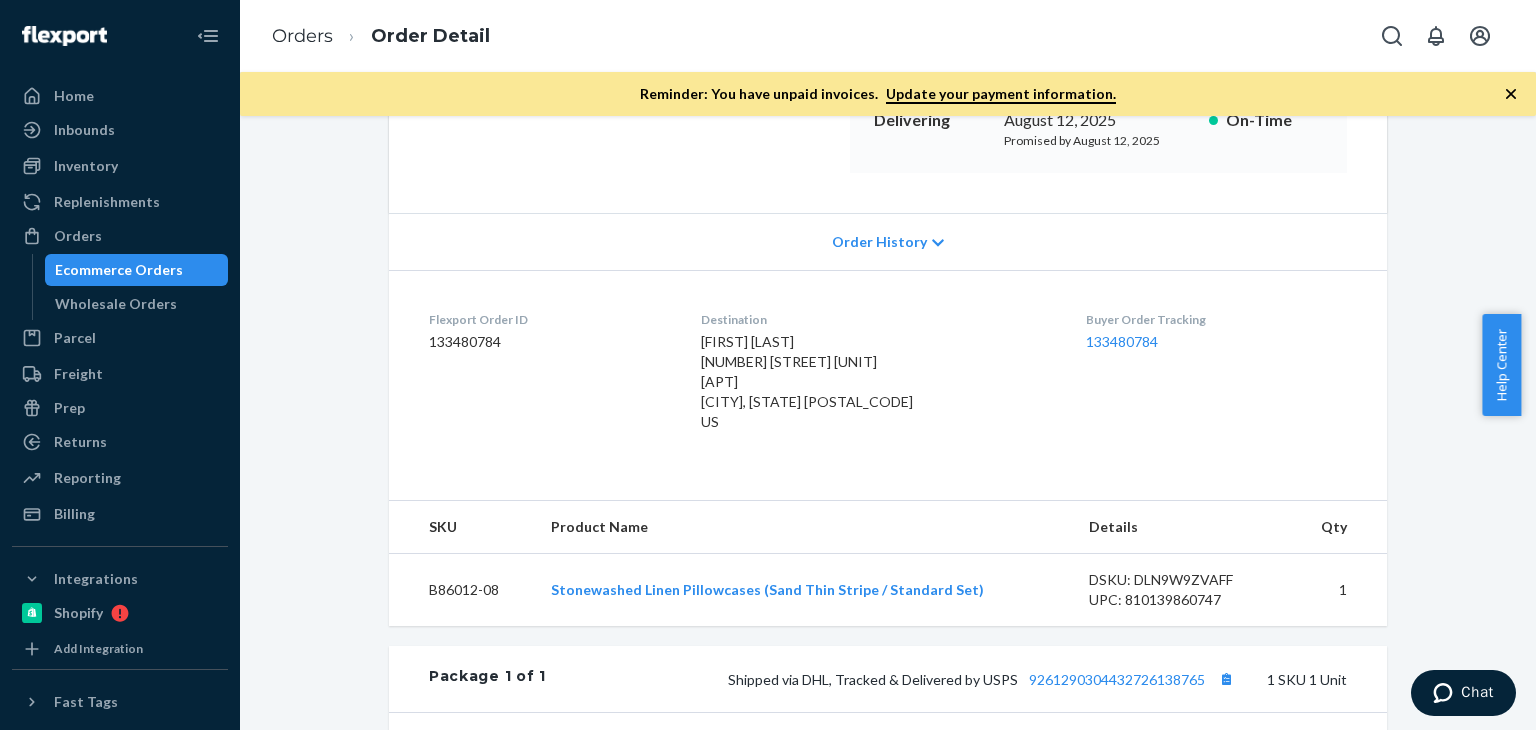 scroll, scrollTop: 533, scrollLeft: 0, axis: vertical 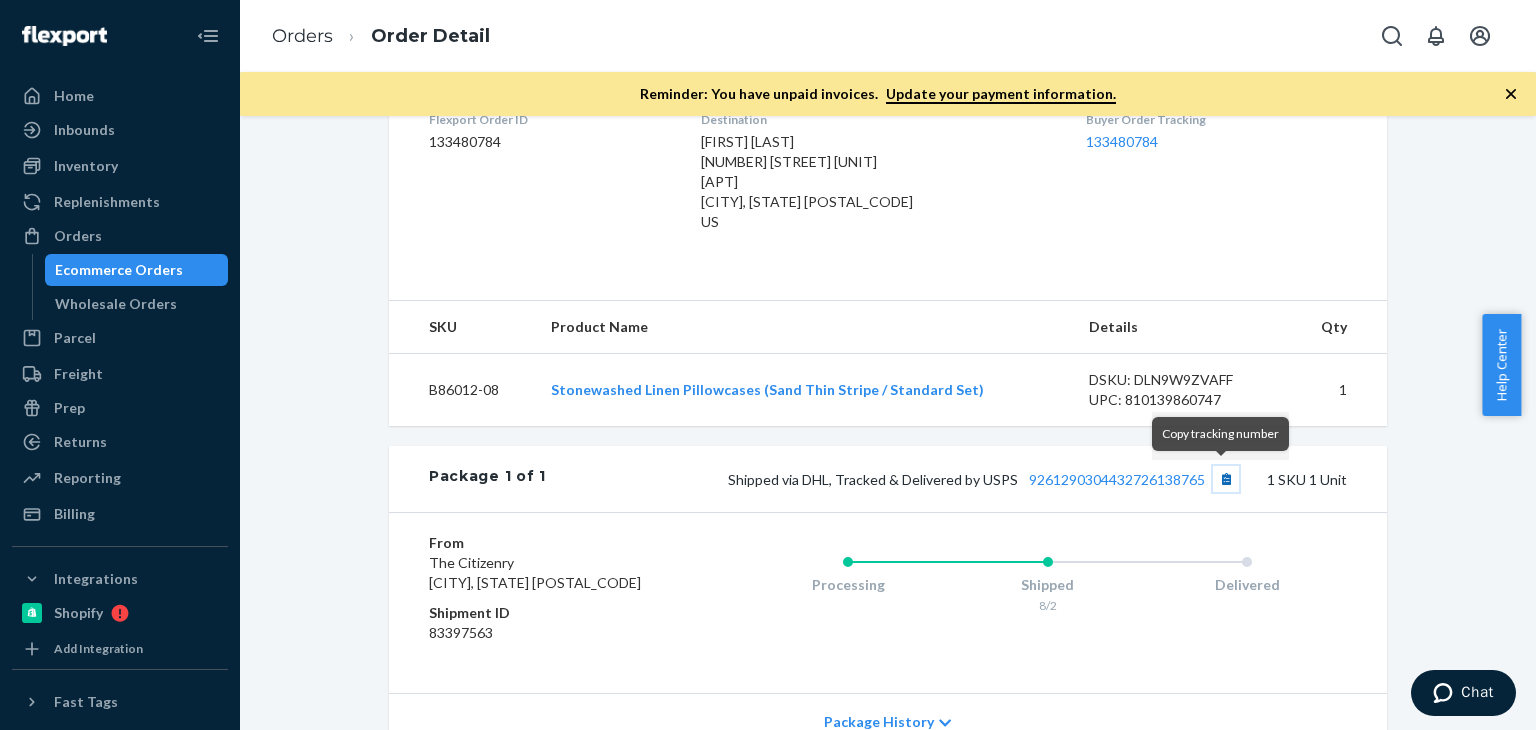 click at bounding box center (1226, 479) 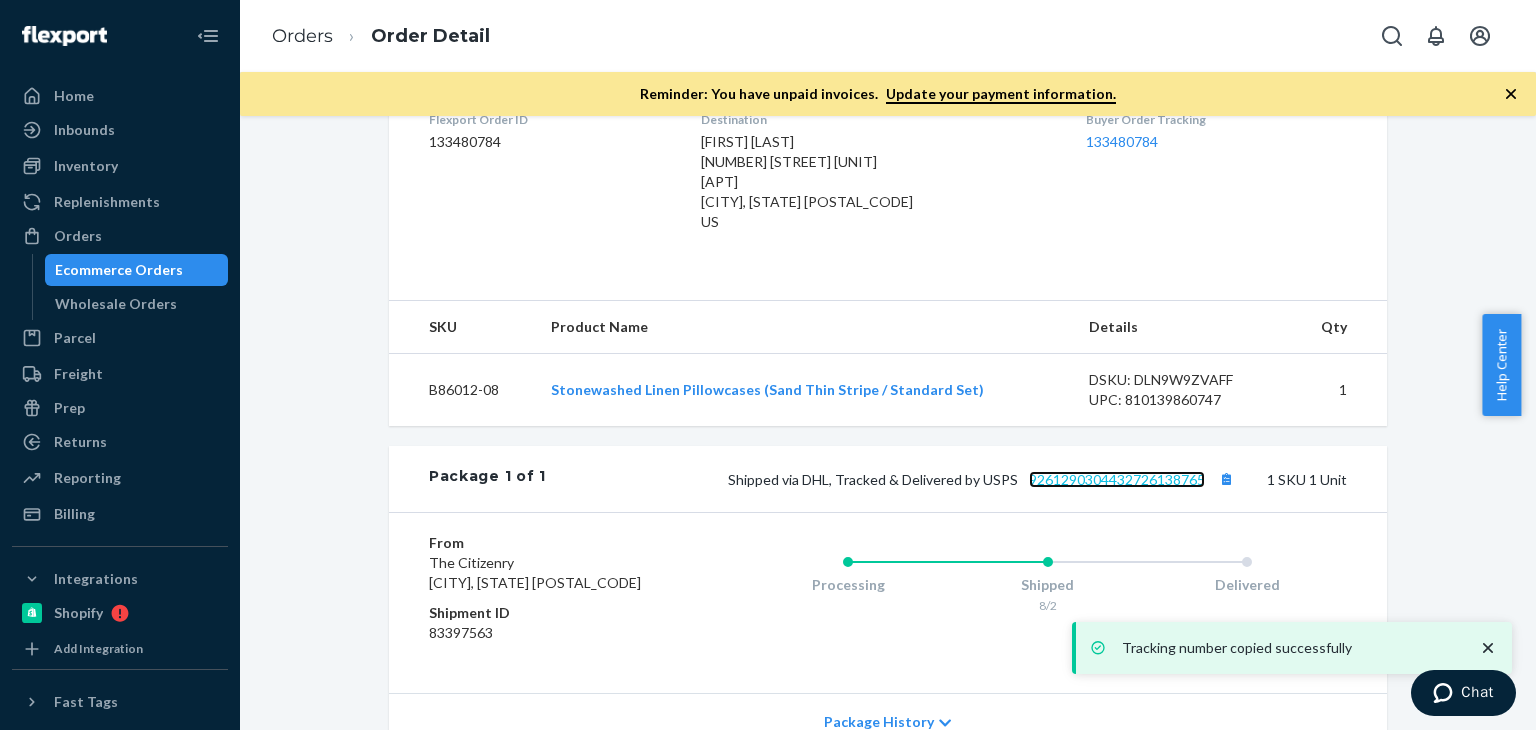 click on "9261290304432726138765" at bounding box center (1117, 479) 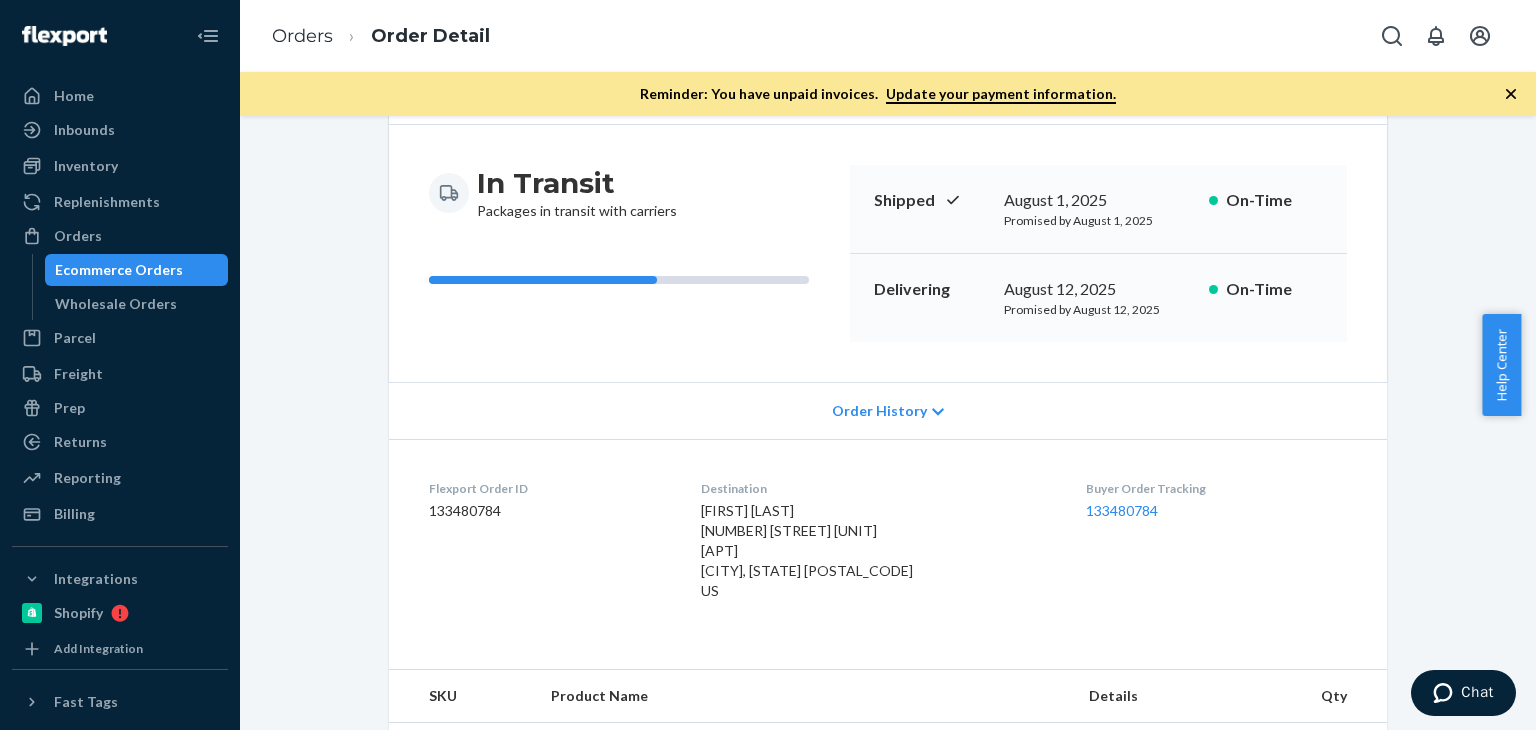 scroll, scrollTop: 64, scrollLeft: 0, axis: vertical 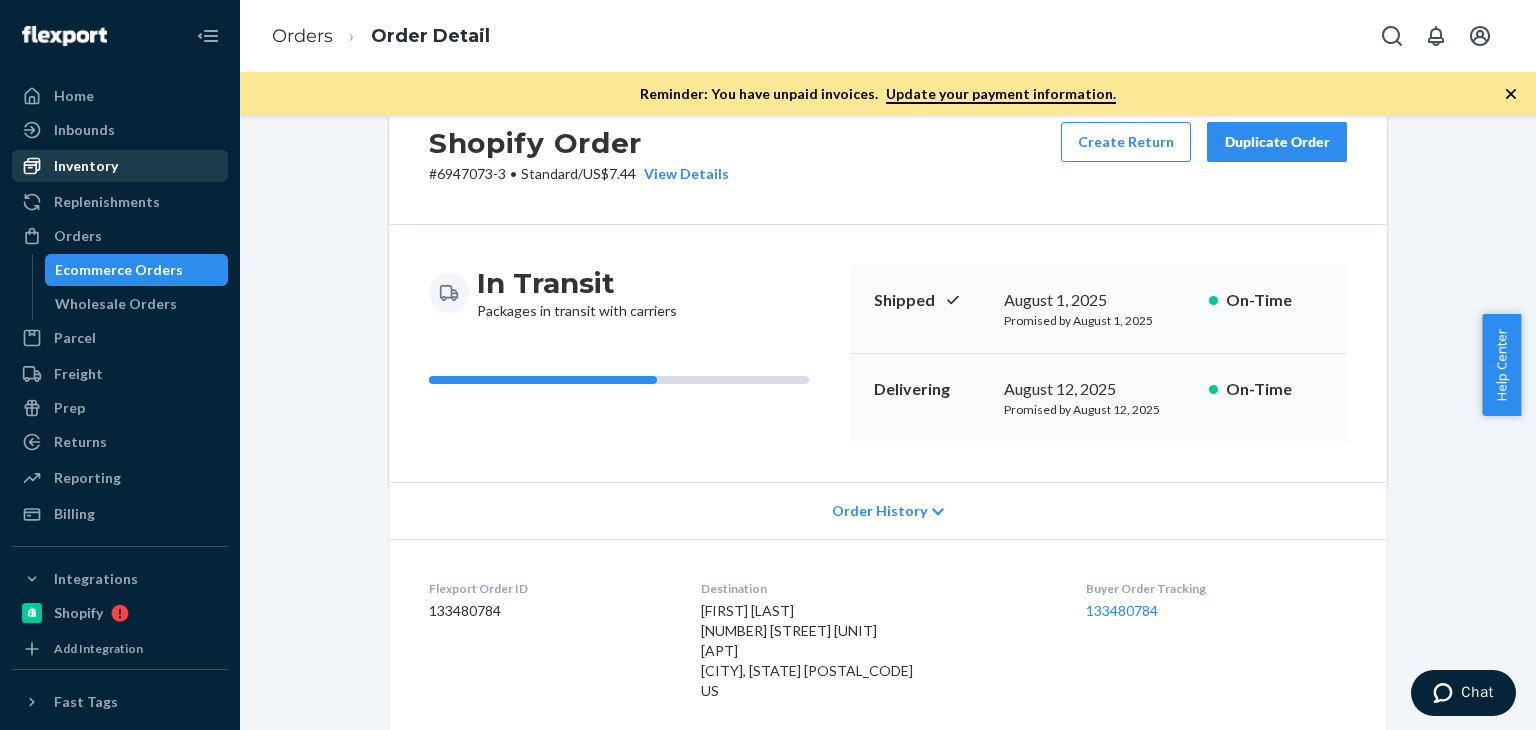 click on "Inventory" at bounding box center [86, 166] 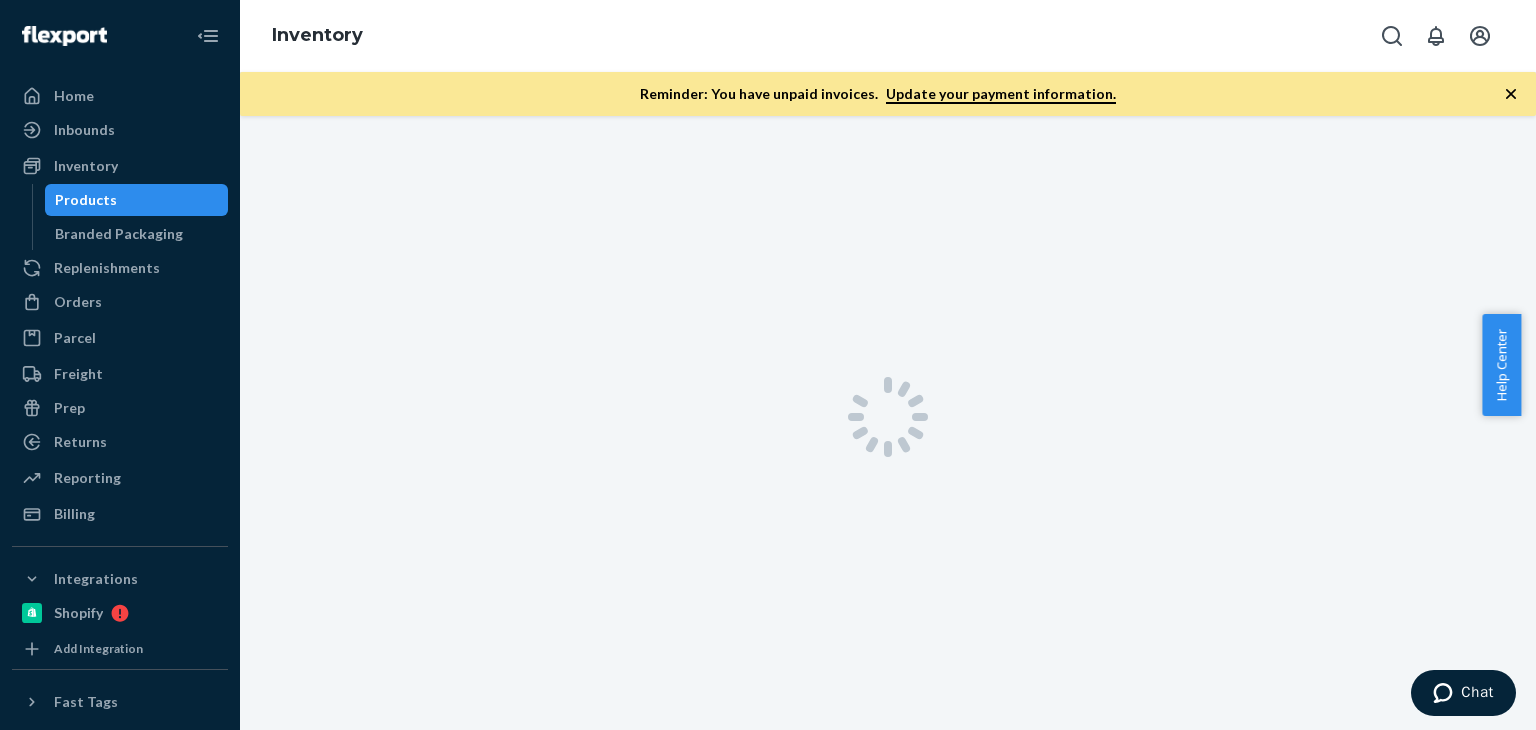 scroll, scrollTop: 0, scrollLeft: 0, axis: both 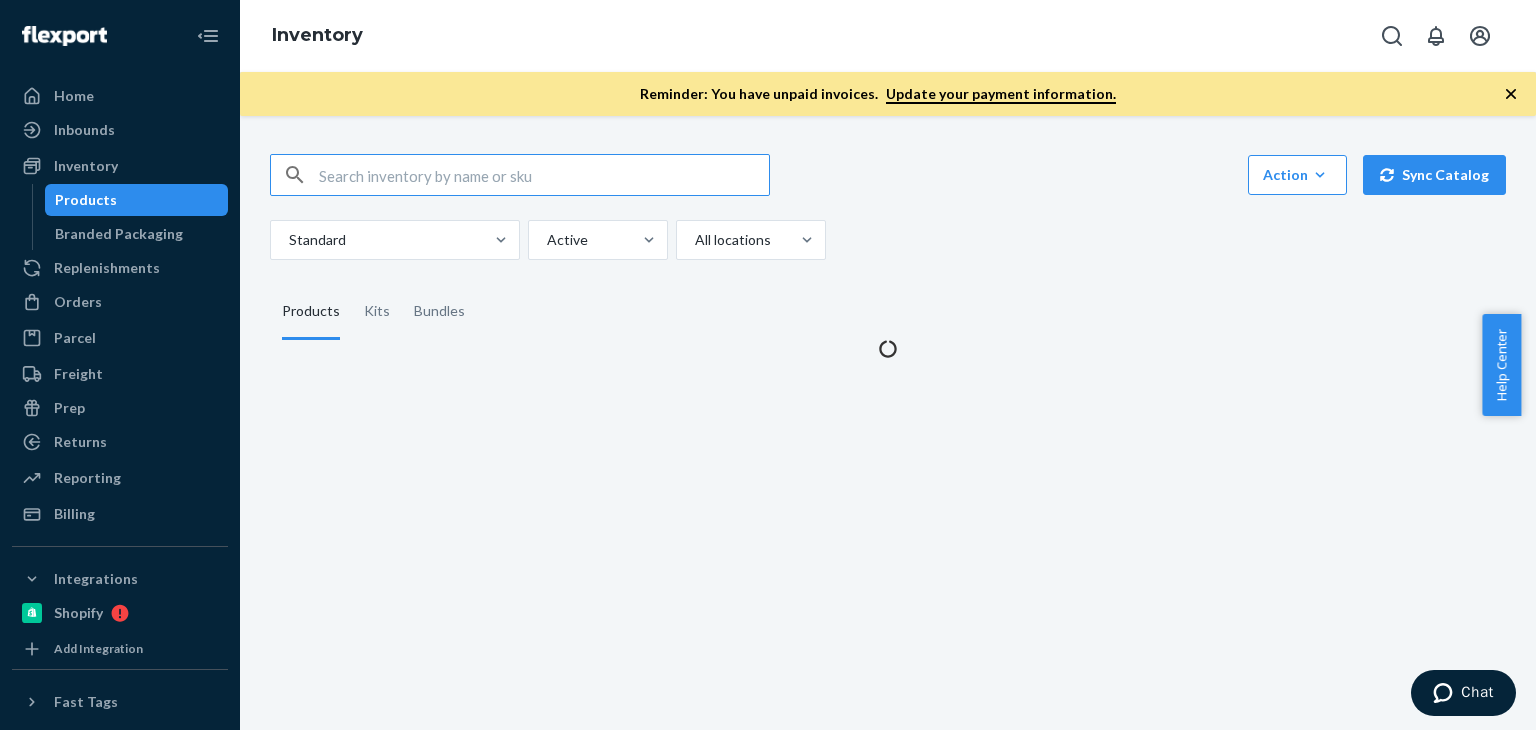 click at bounding box center [544, 175] 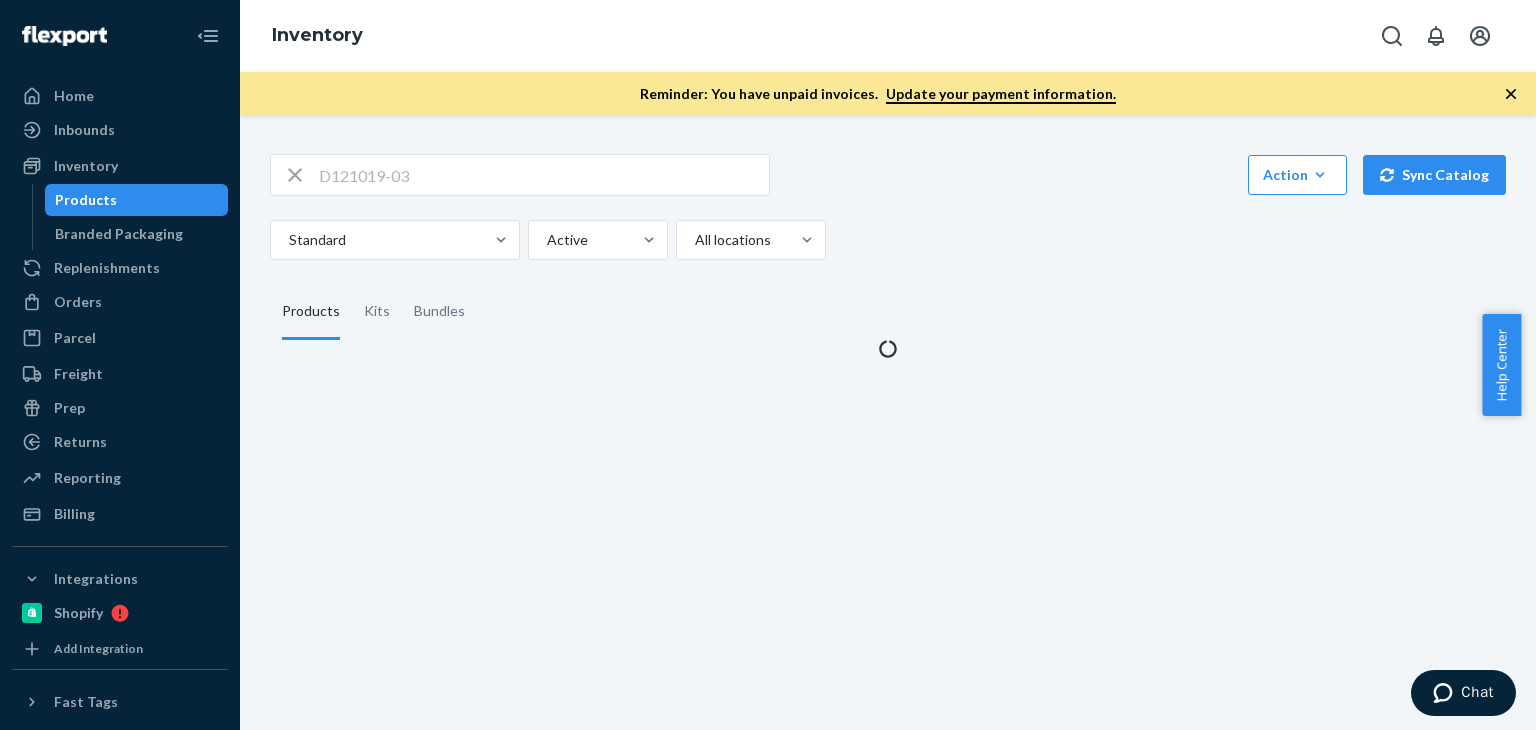scroll, scrollTop: 0, scrollLeft: 0, axis: both 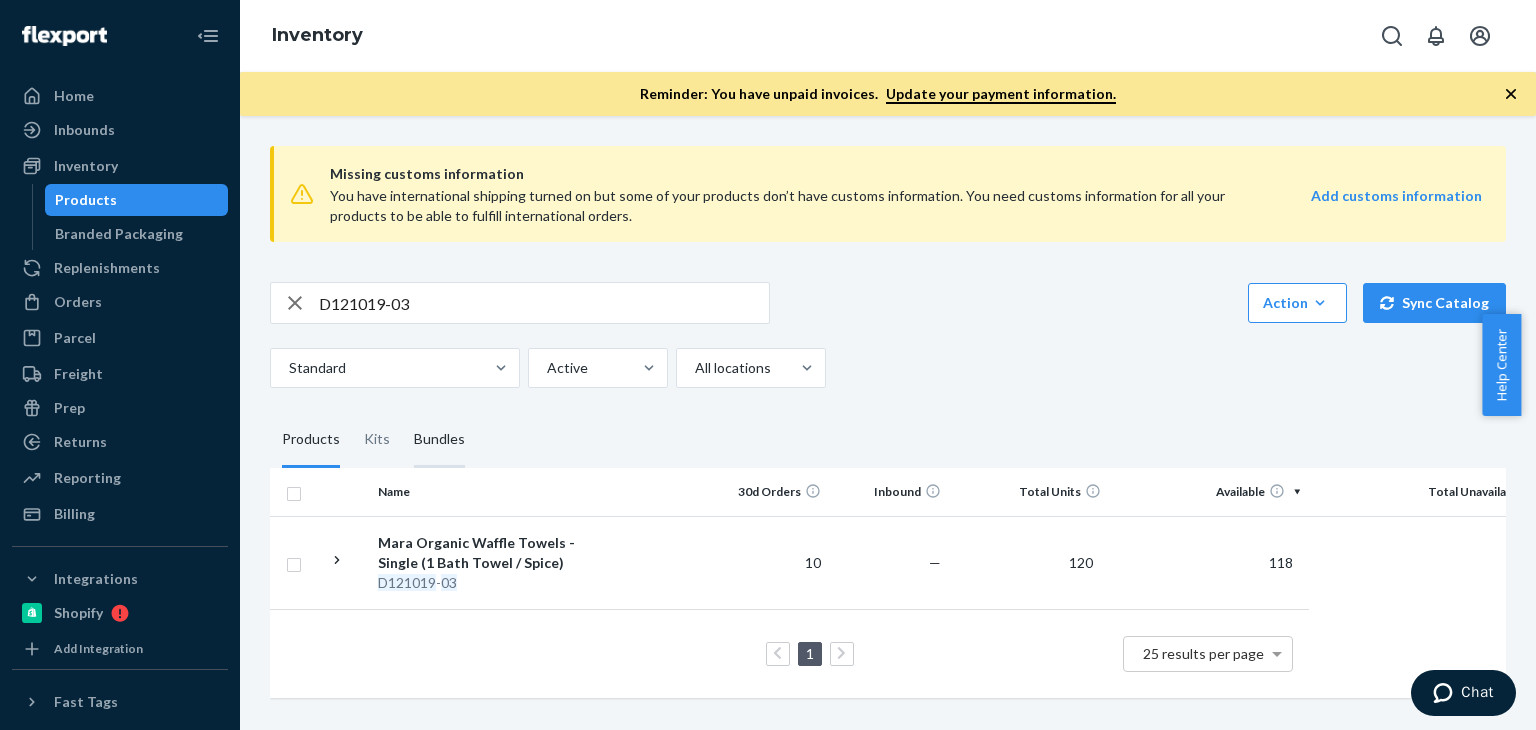 click on "Bundles" at bounding box center (439, 440) 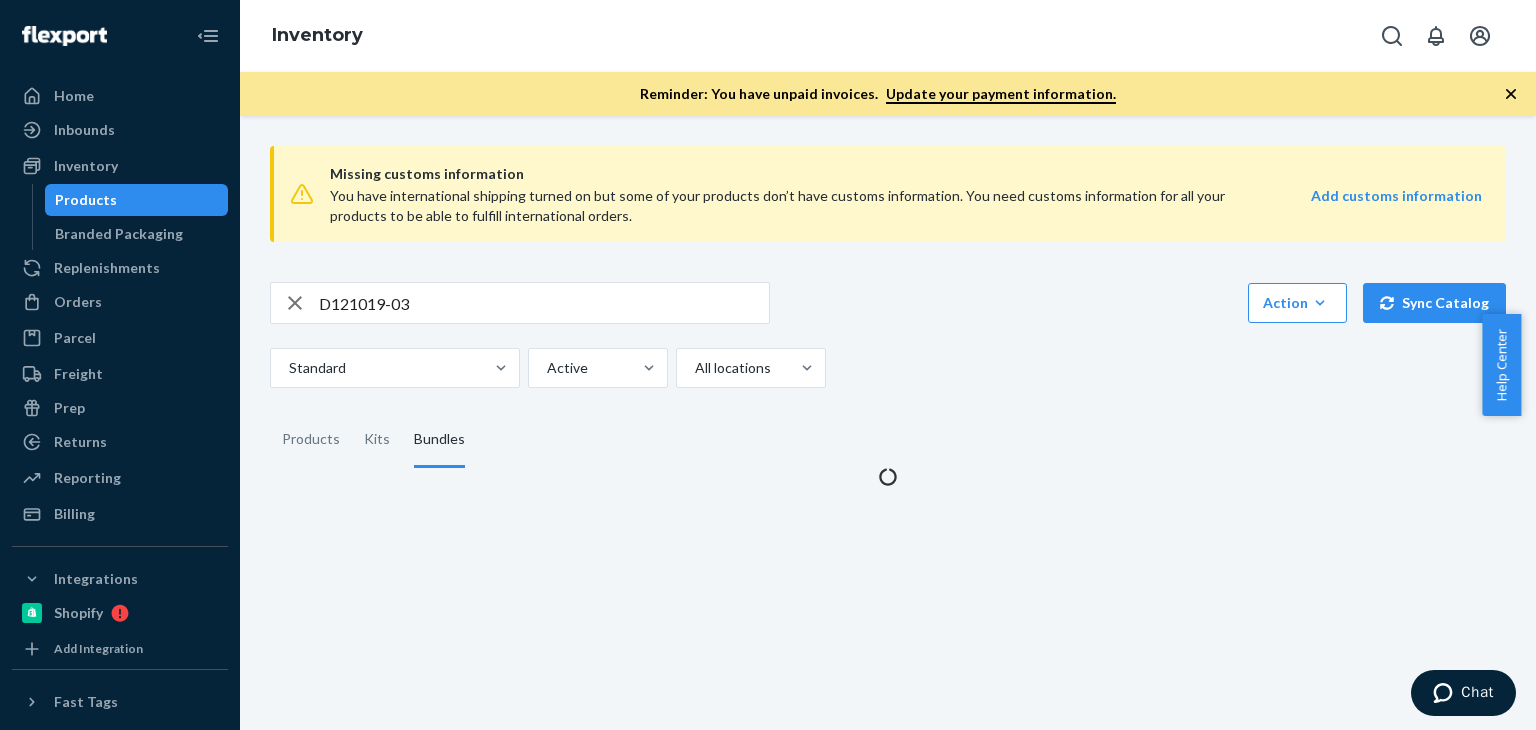 scroll, scrollTop: 0, scrollLeft: 0, axis: both 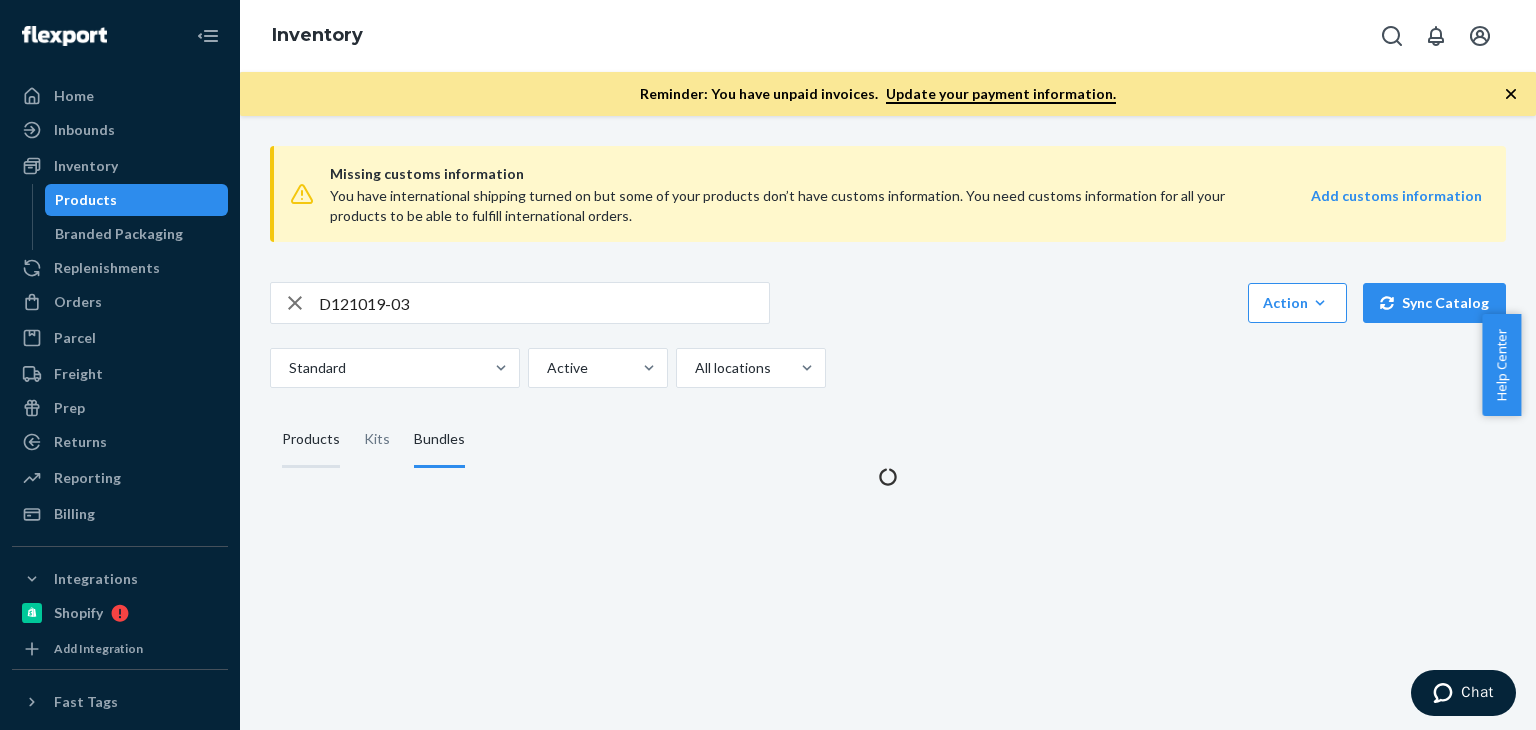 click on "Products" at bounding box center [311, 440] 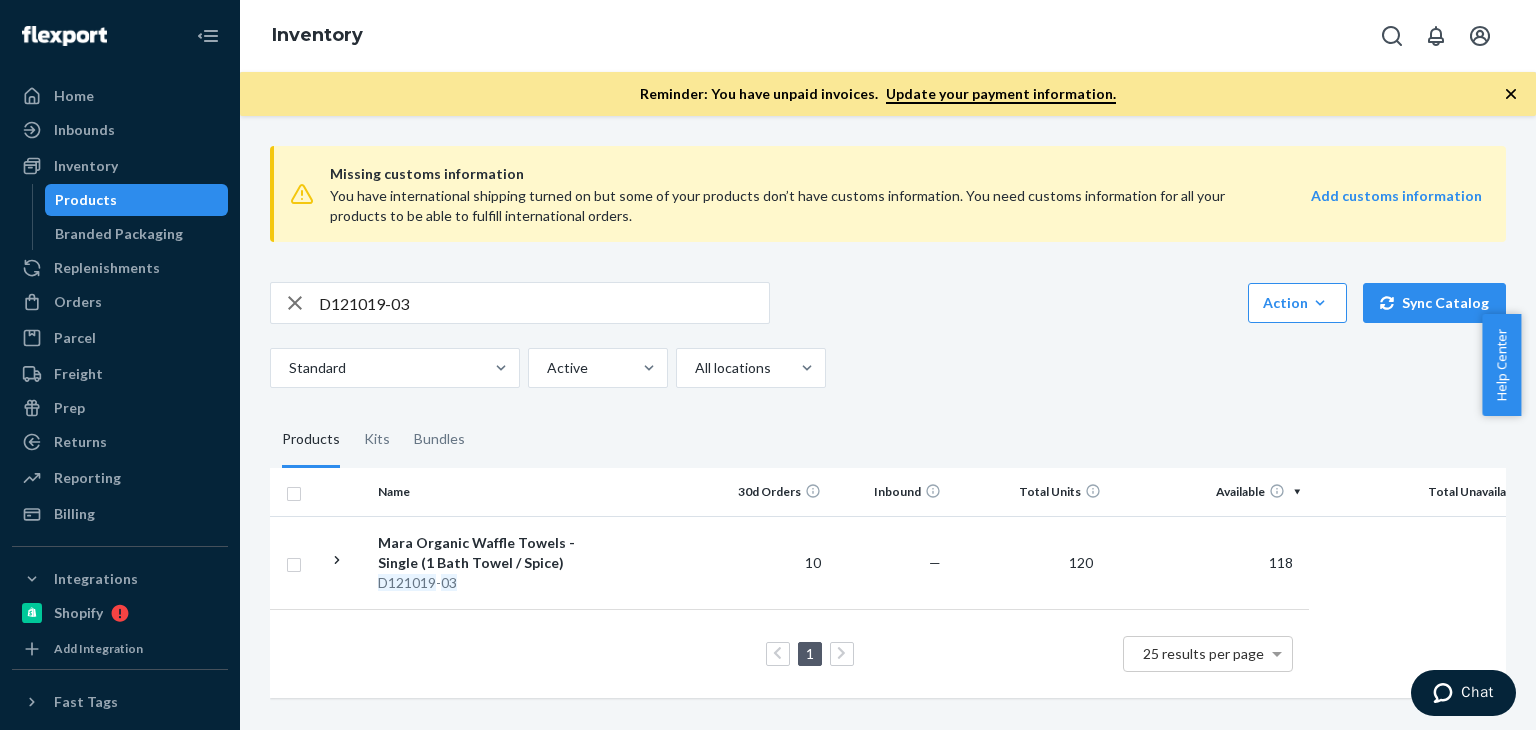 scroll, scrollTop: 2, scrollLeft: 0, axis: vertical 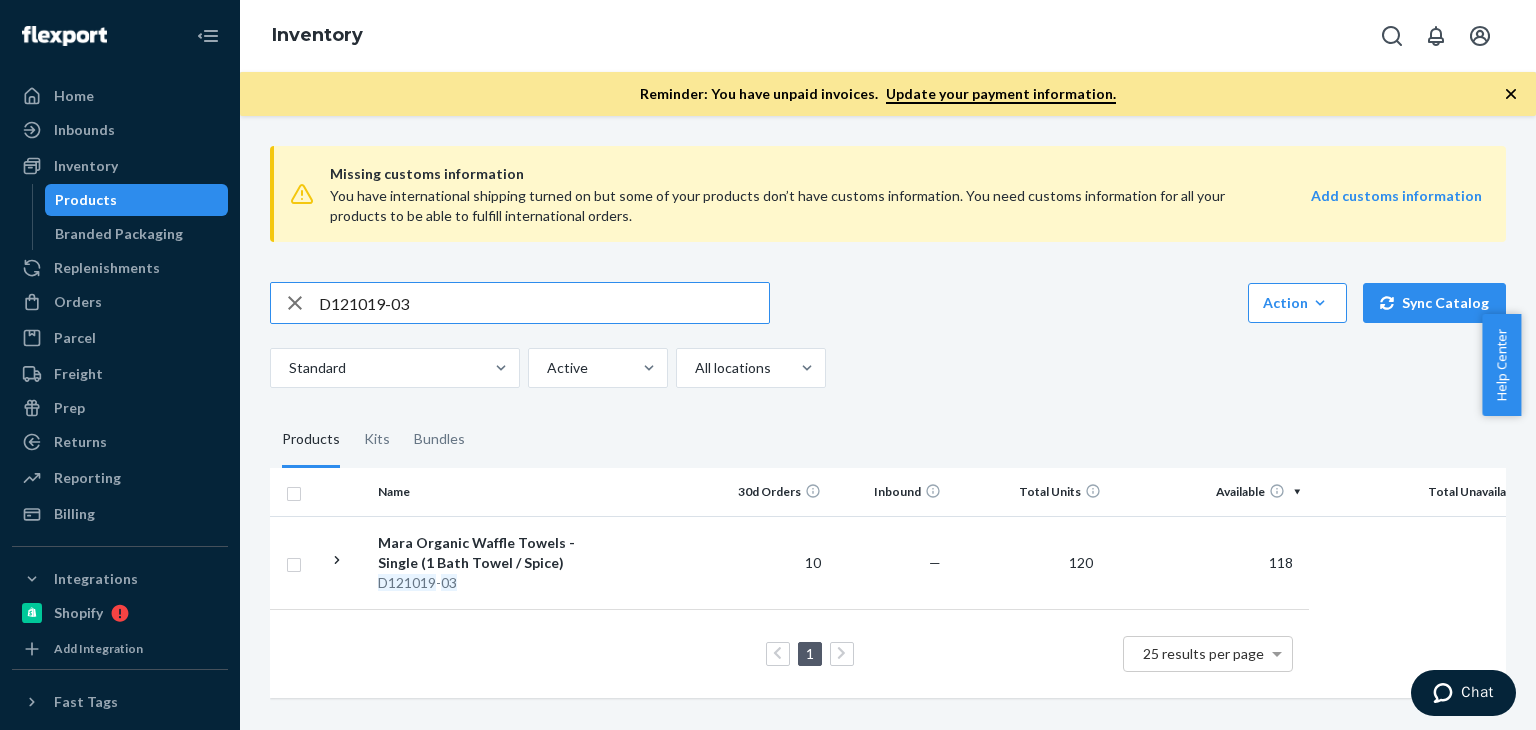 click on "D121019-03" at bounding box center [544, 303] 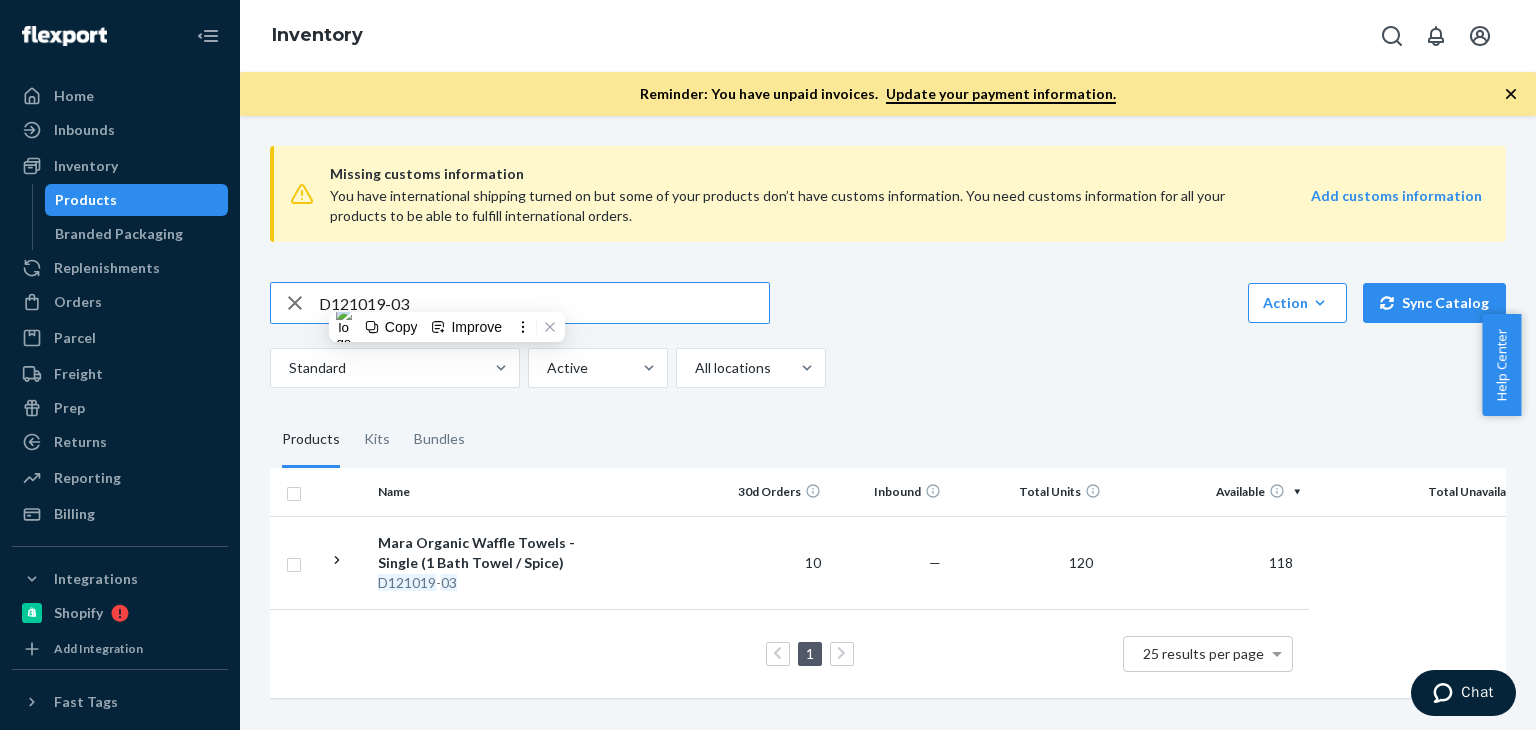 click on "D121019-03" at bounding box center [544, 303] 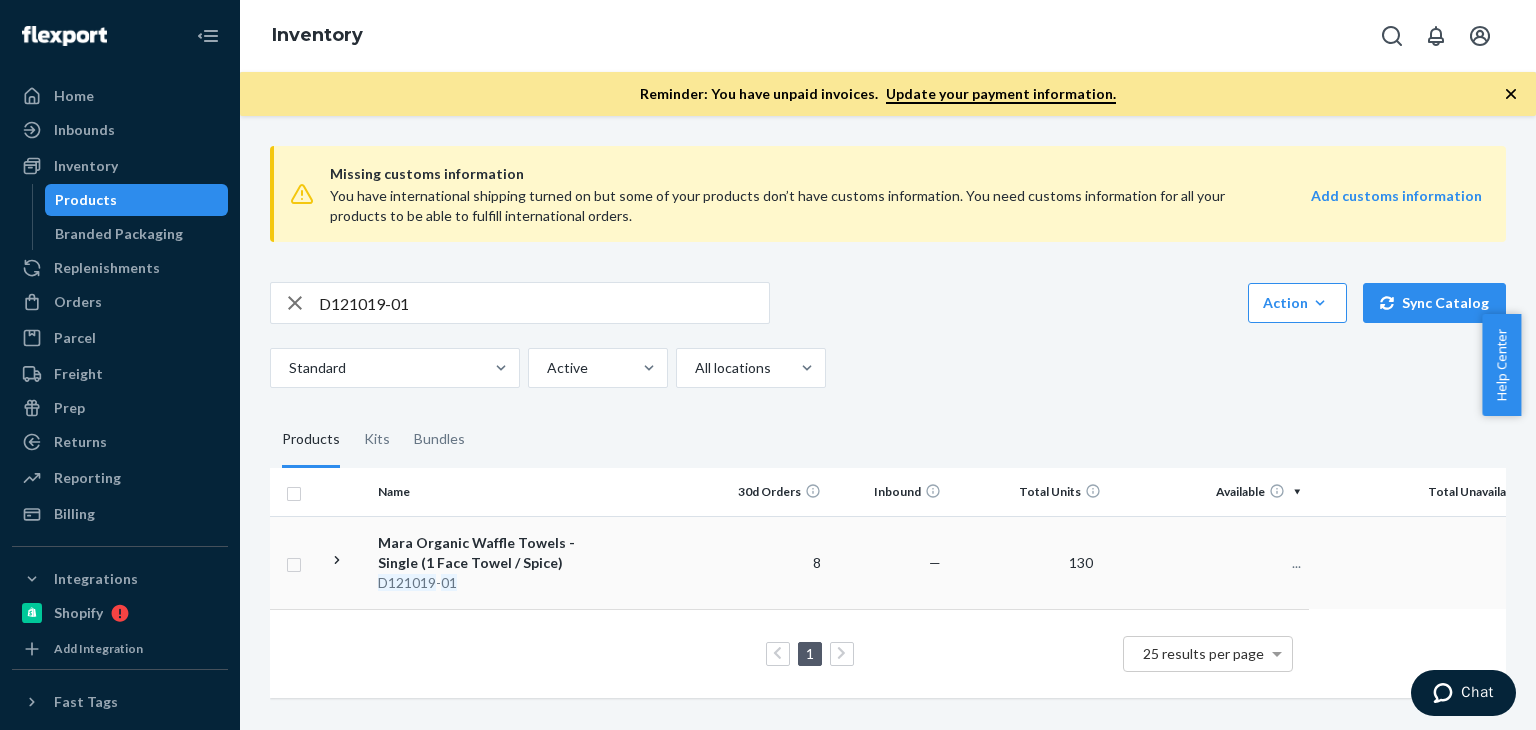 scroll, scrollTop: 2, scrollLeft: 0, axis: vertical 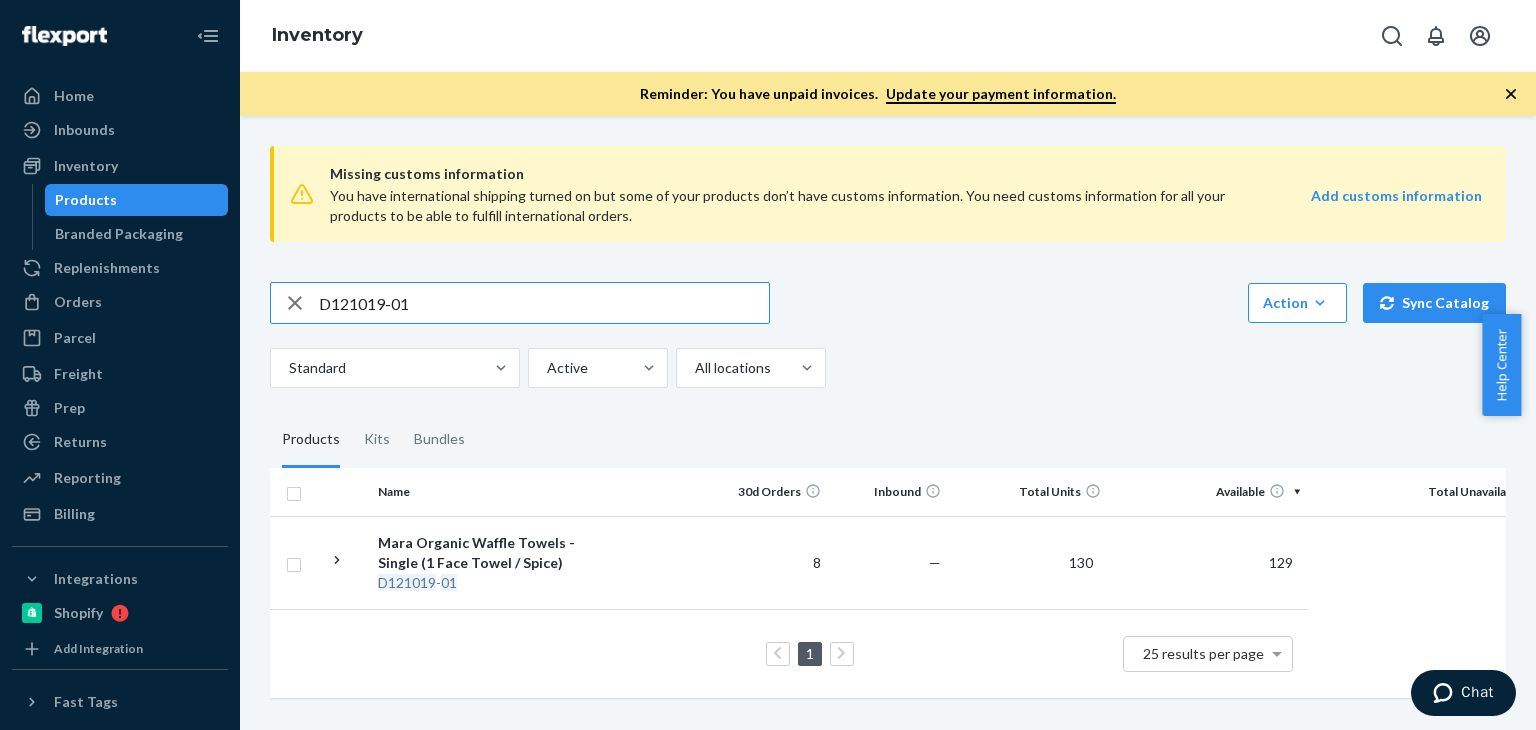 click on "D121019-01" at bounding box center (544, 303) 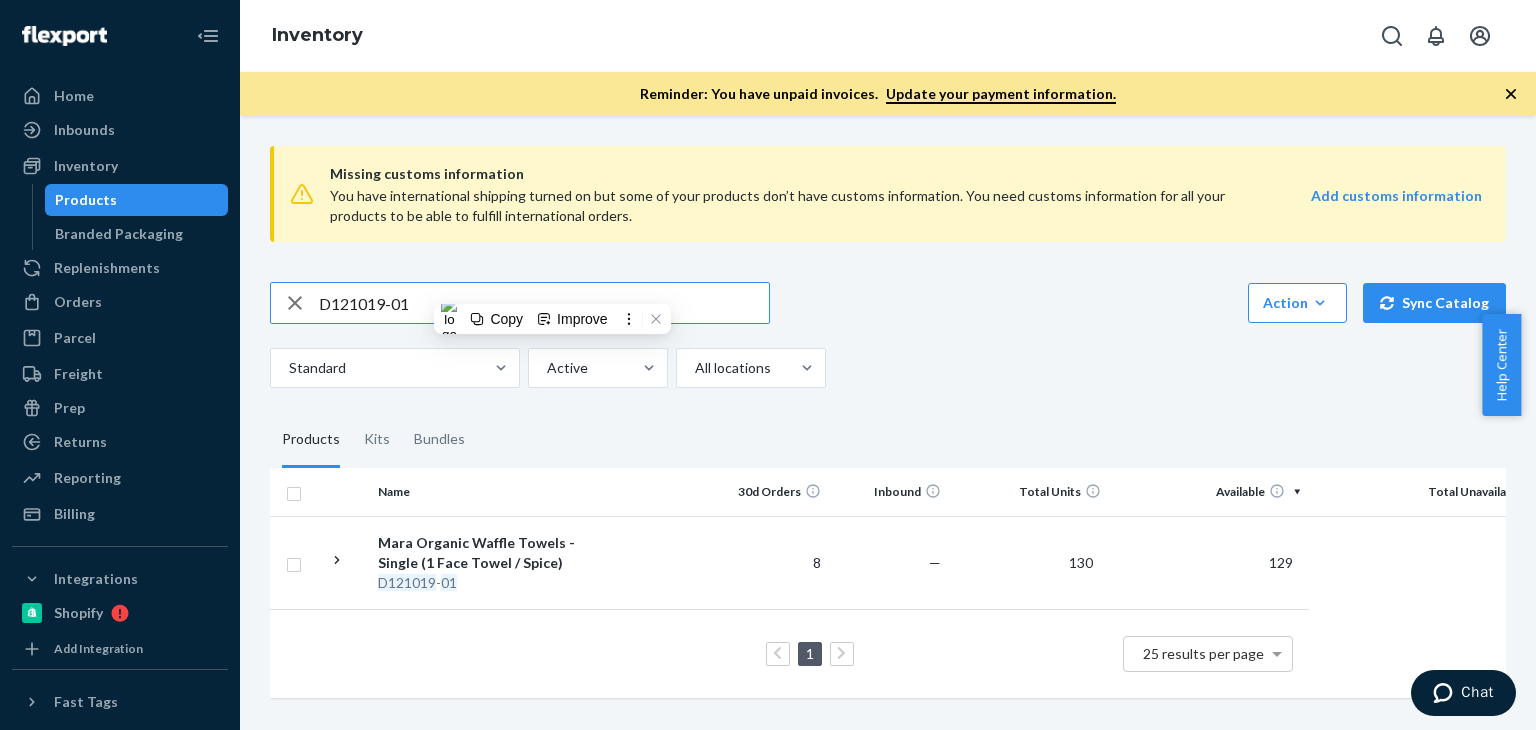 click on "D121019-01" at bounding box center [544, 303] 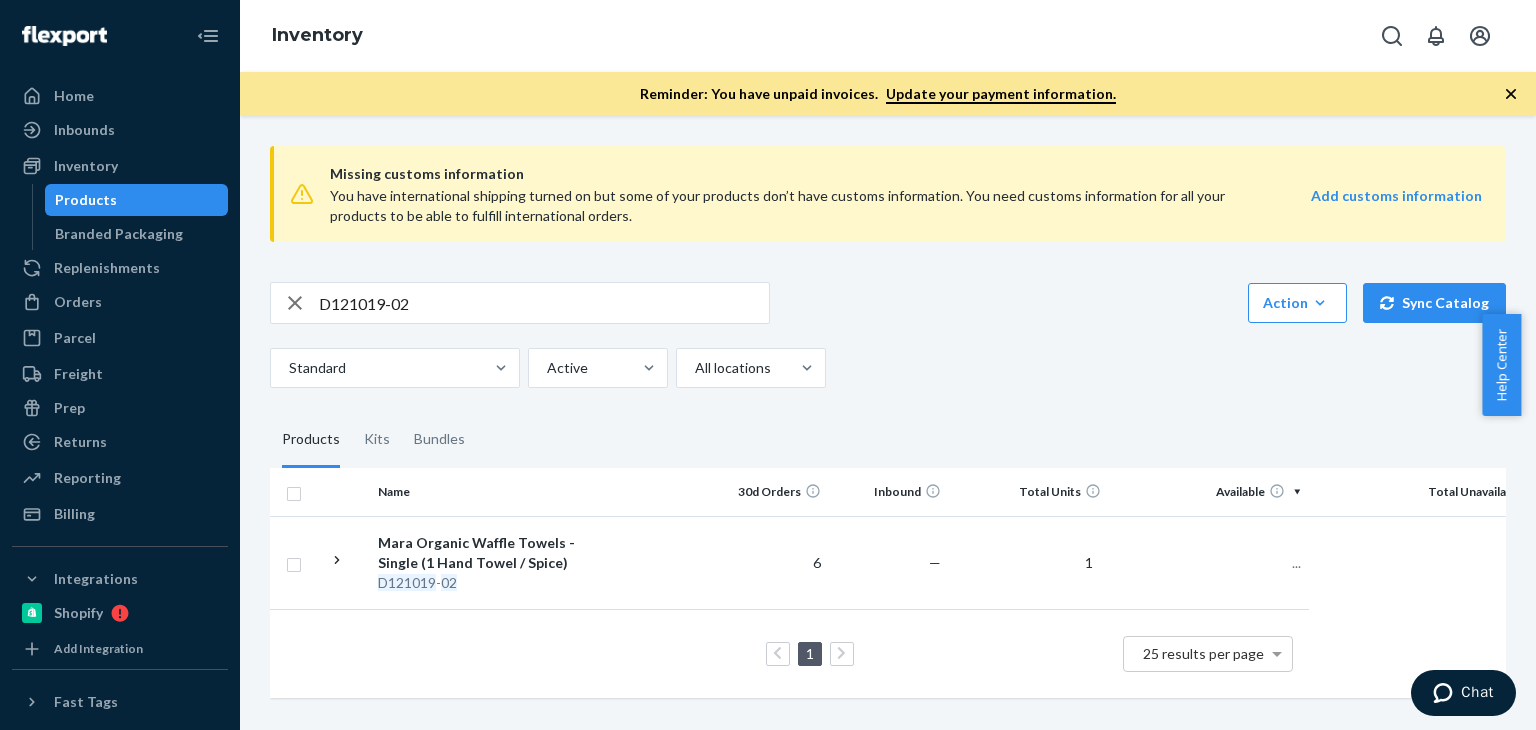 scroll, scrollTop: 2, scrollLeft: 0, axis: vertical 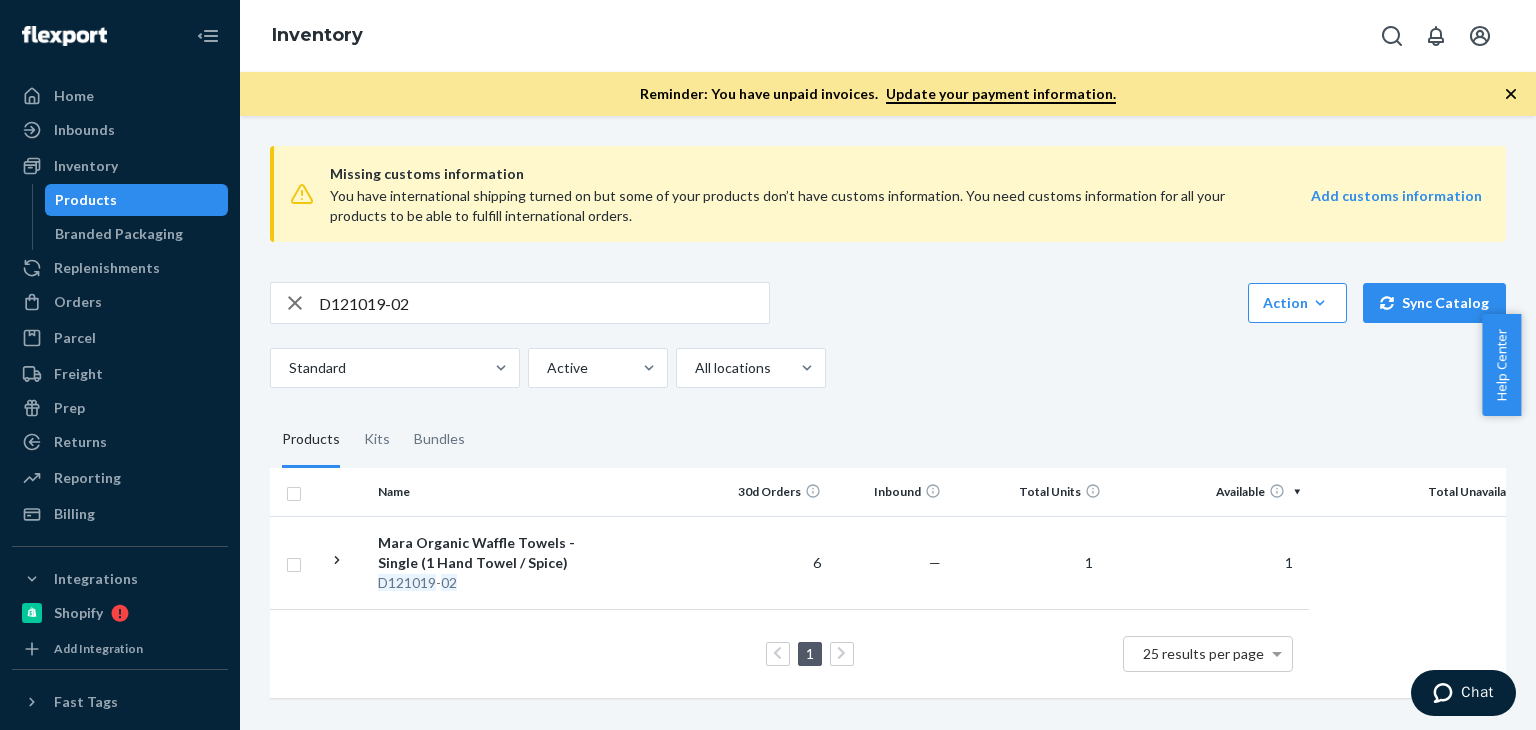 click on "Products Kits Bundles" at bounding box center [888, 440] 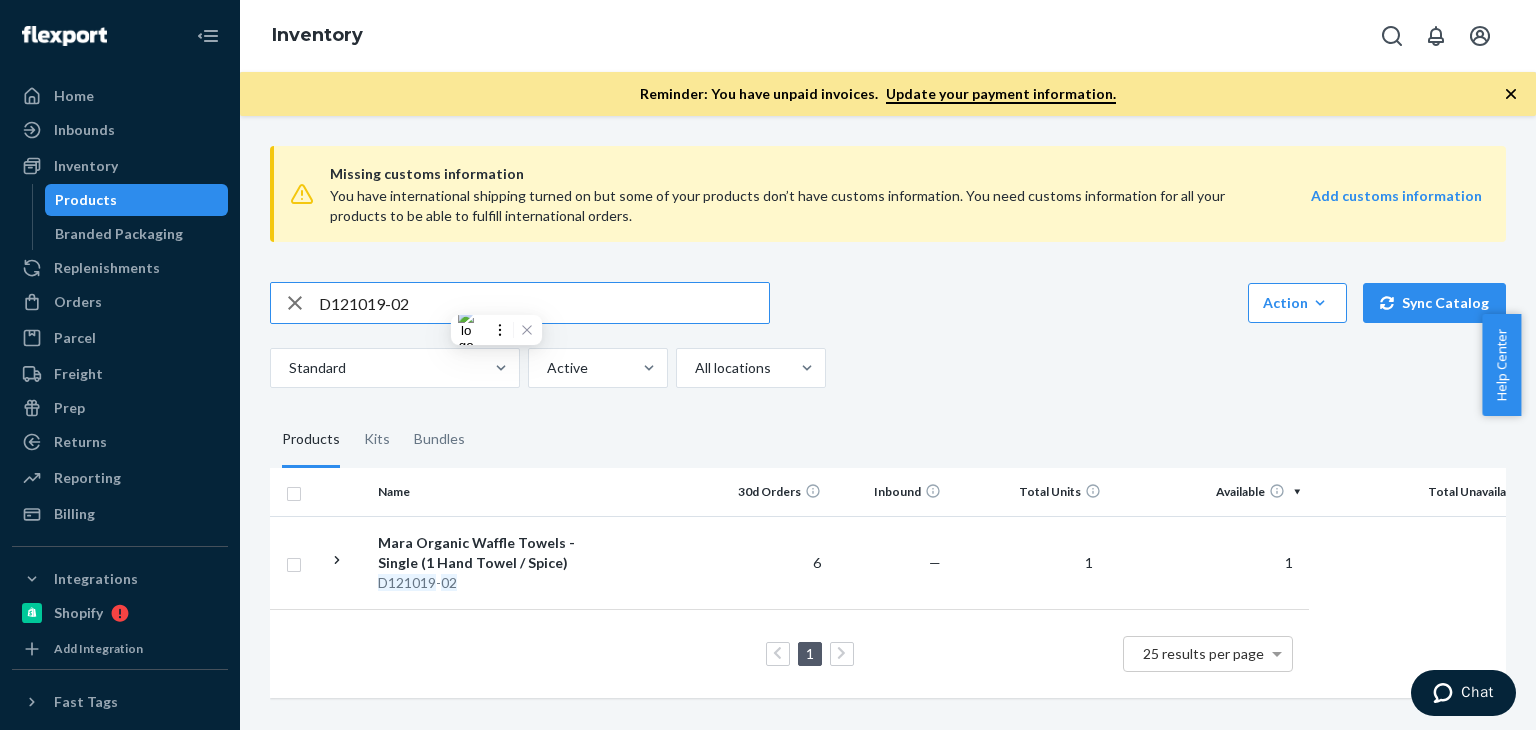 click on "D121019-02" at bounding box center (544, 303) 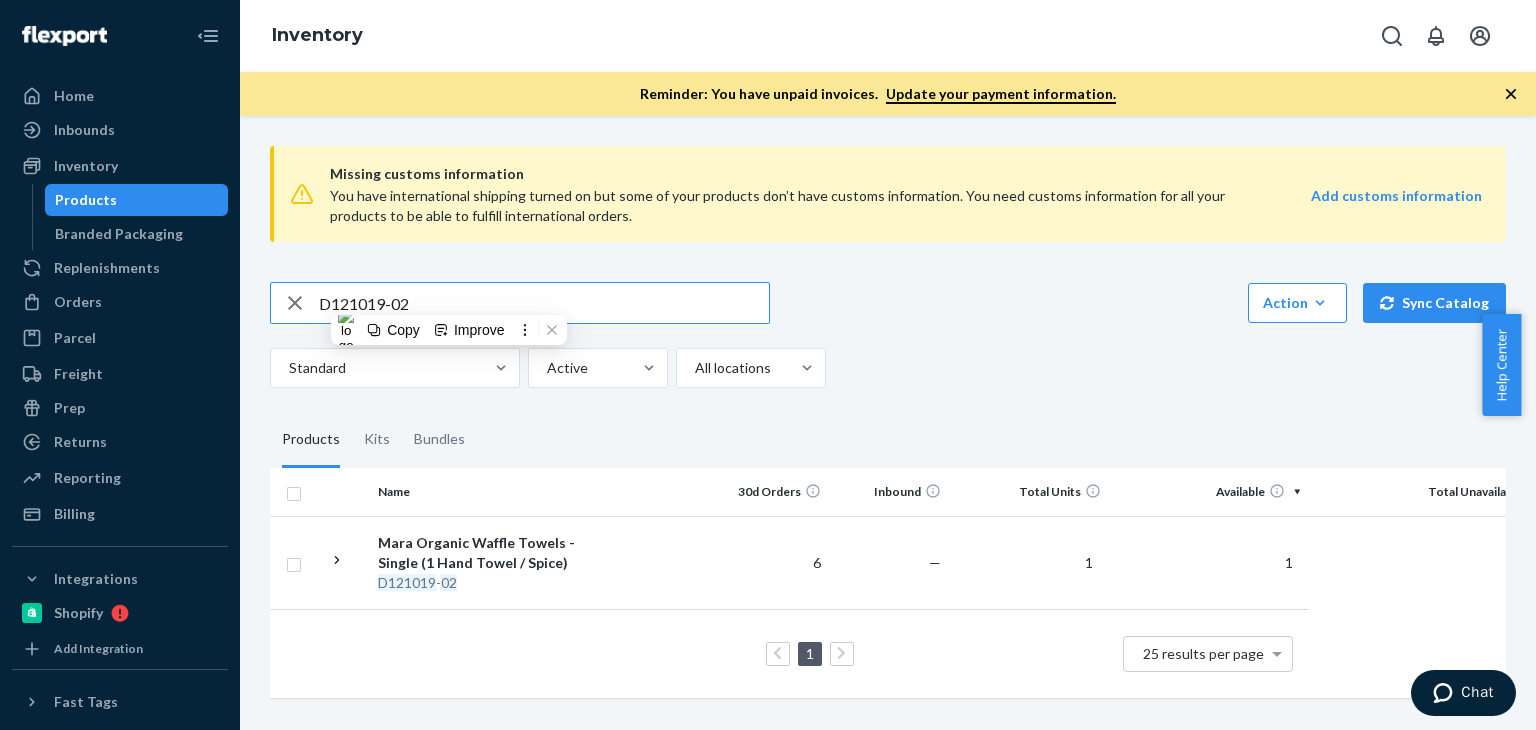 click on "D121019-02" at bounding box center [544, 303] 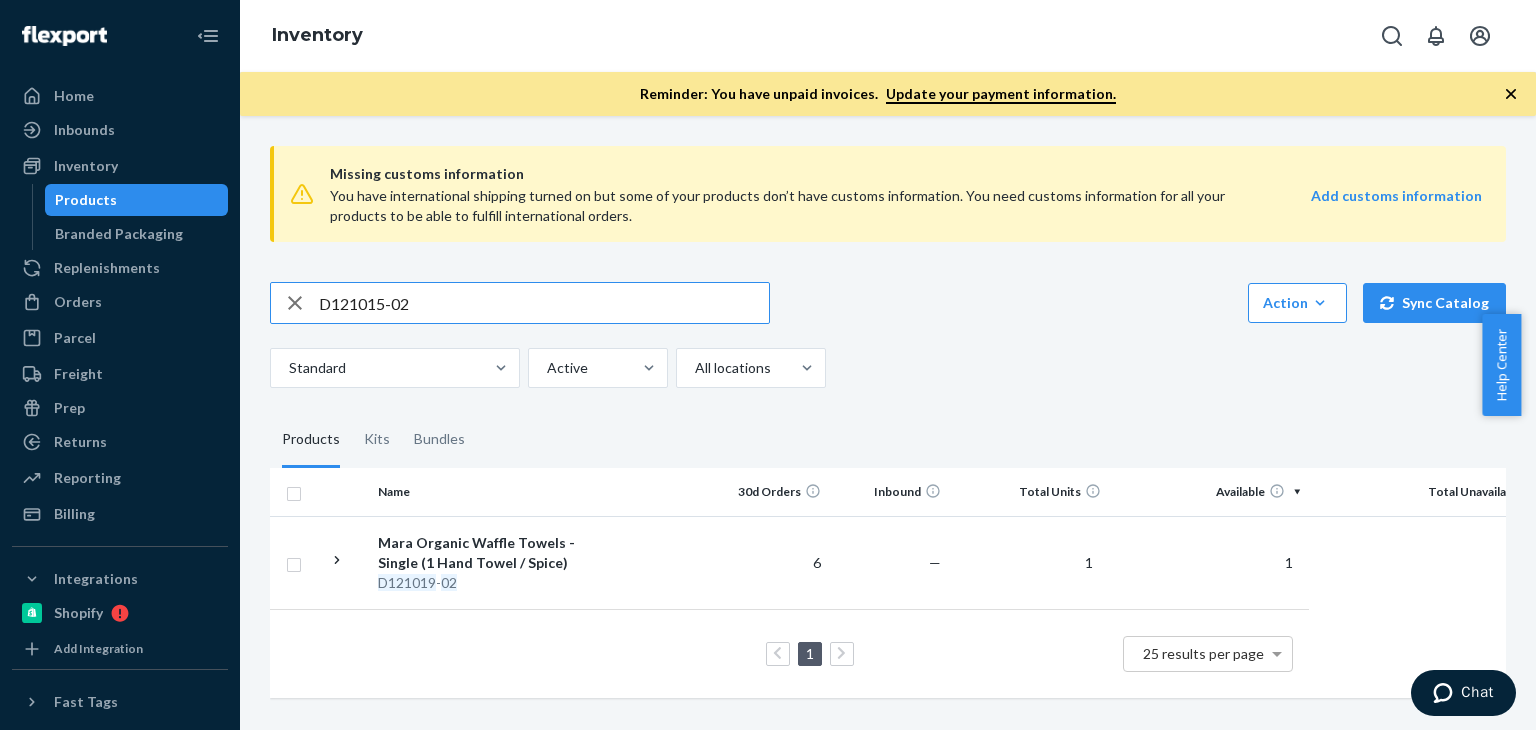type on "D121015-02" 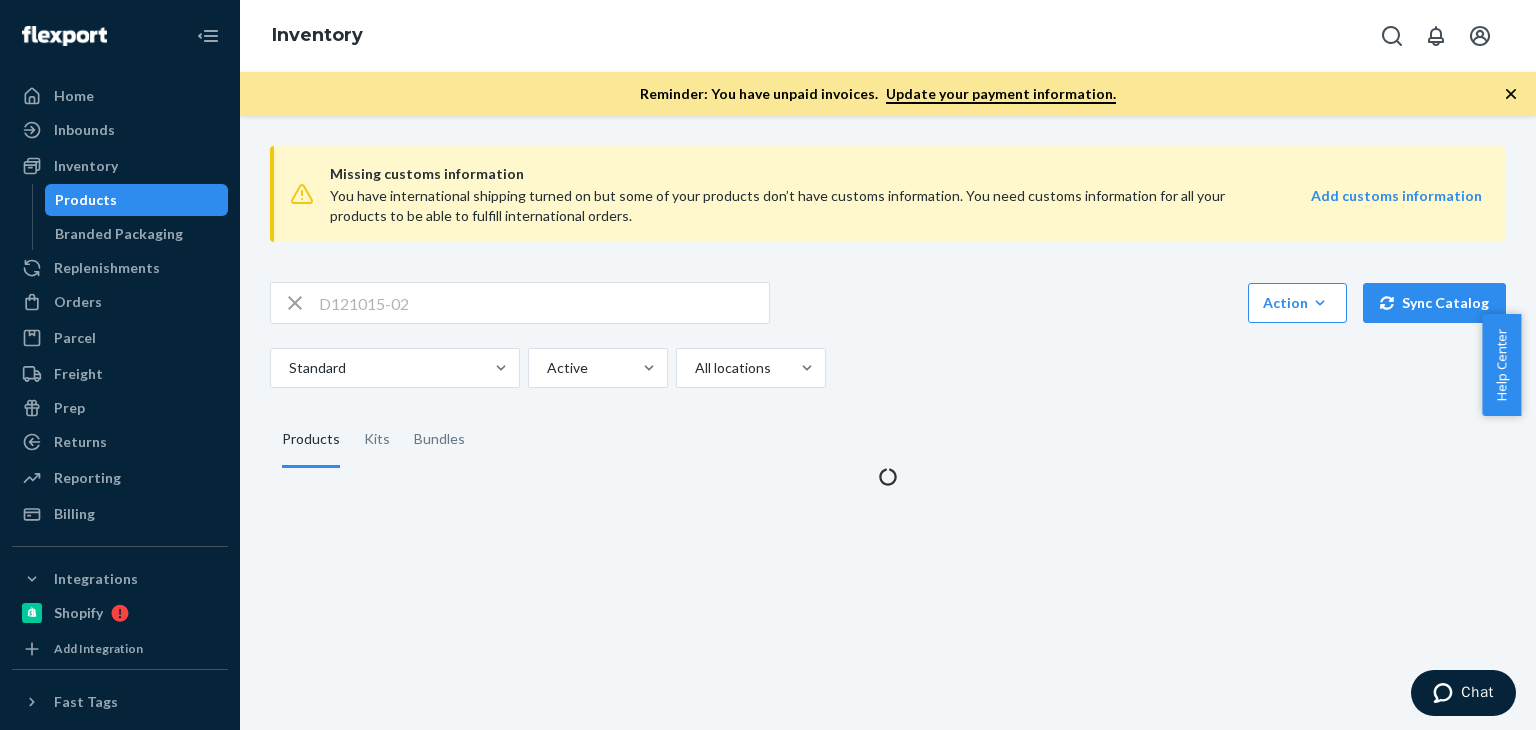 scroll, scrollTop: 0, scrollLeft: 0, axis: both 